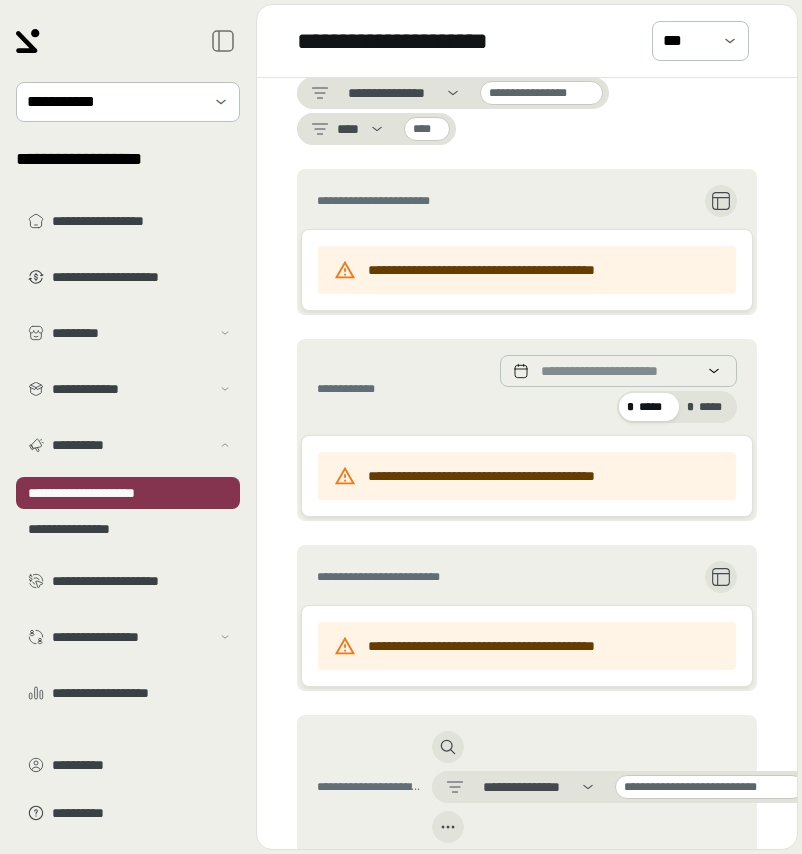 scroll, scrollTop: 0, scrollLeft: 0, axis: both 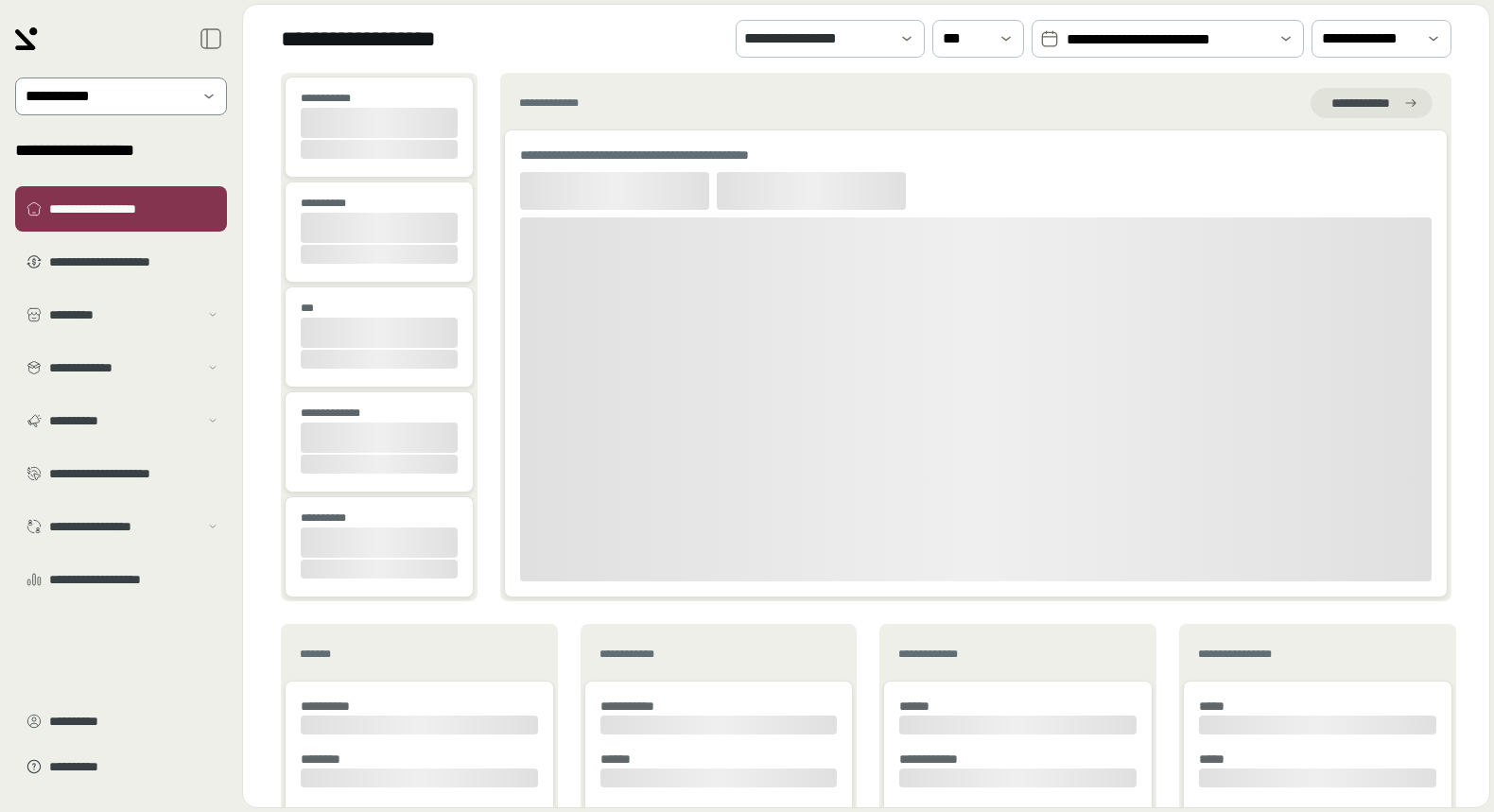 click on "**********" at bounding box center [108, 96] 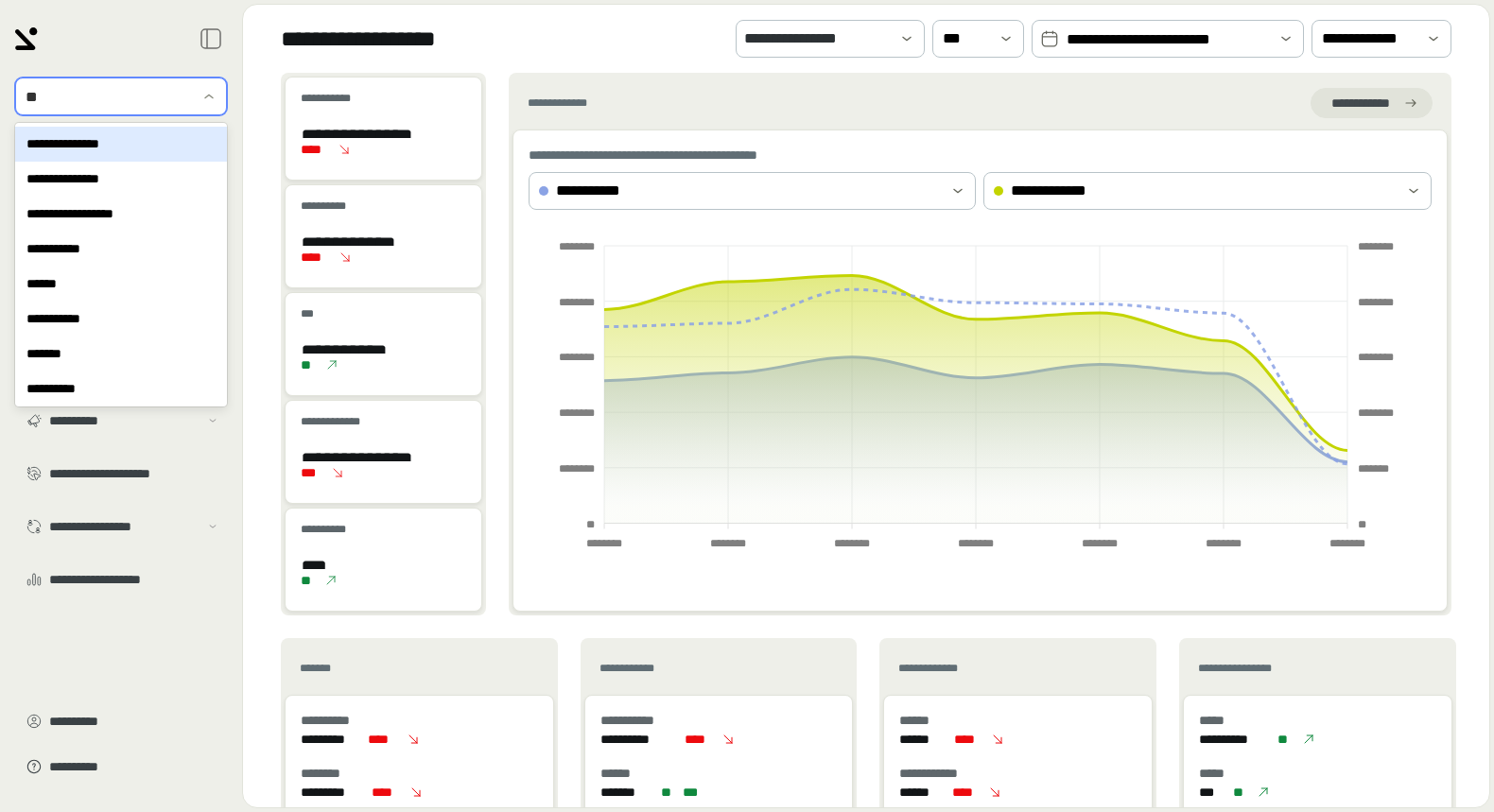 type on "***" 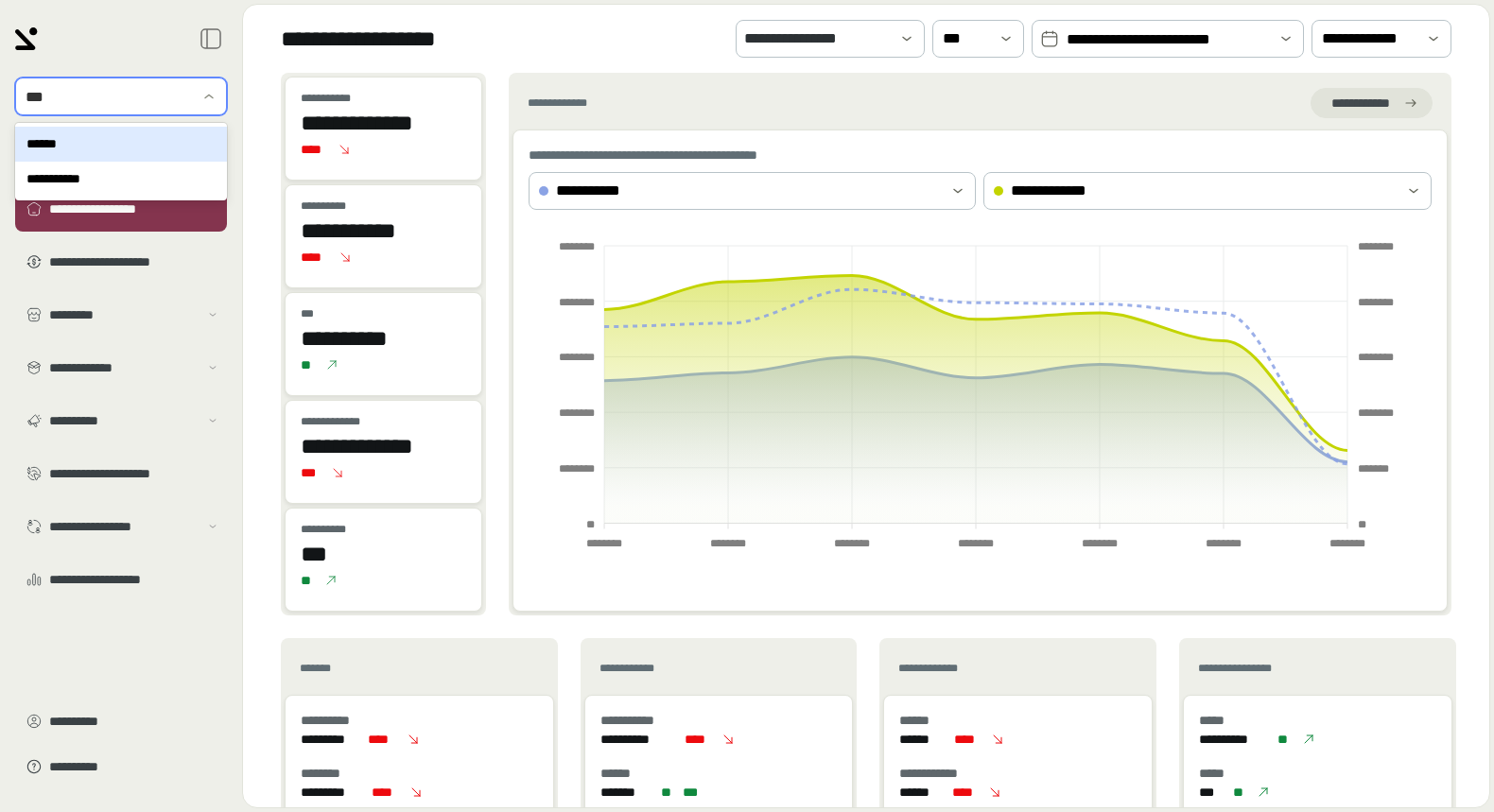 type 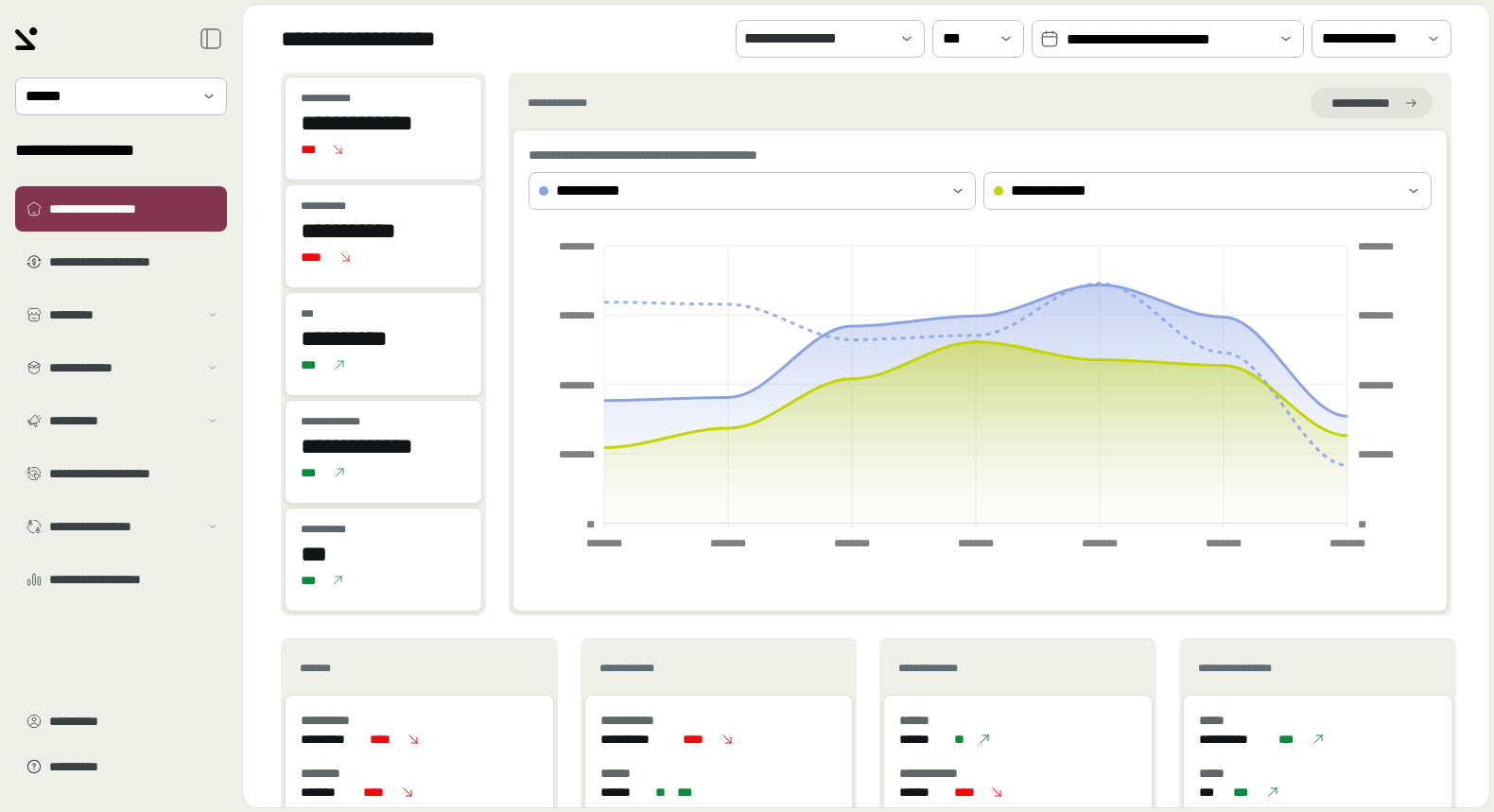 click on "**********" at bounding box center [1168, 40] 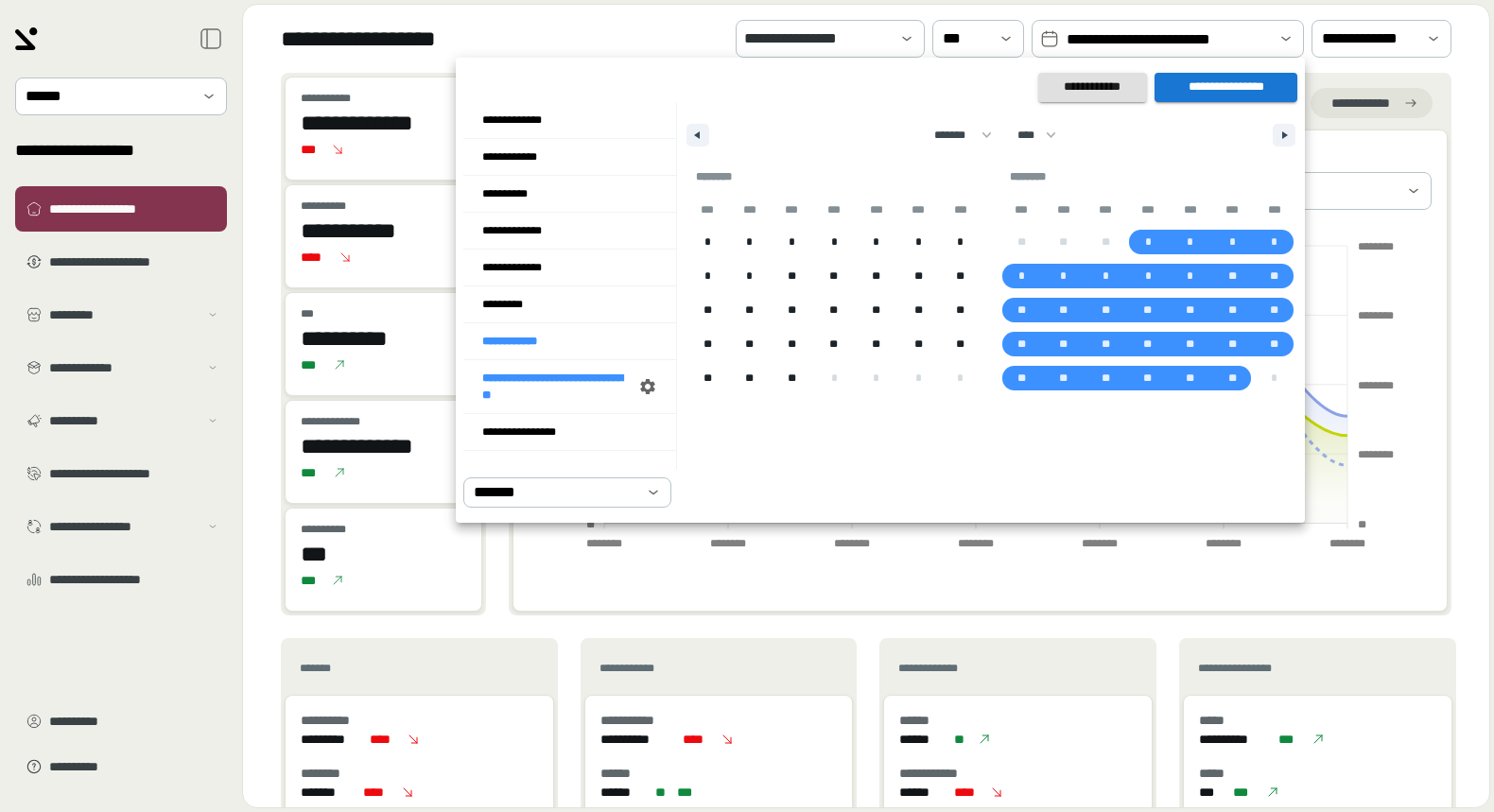 click at bounding box center (747, 406) 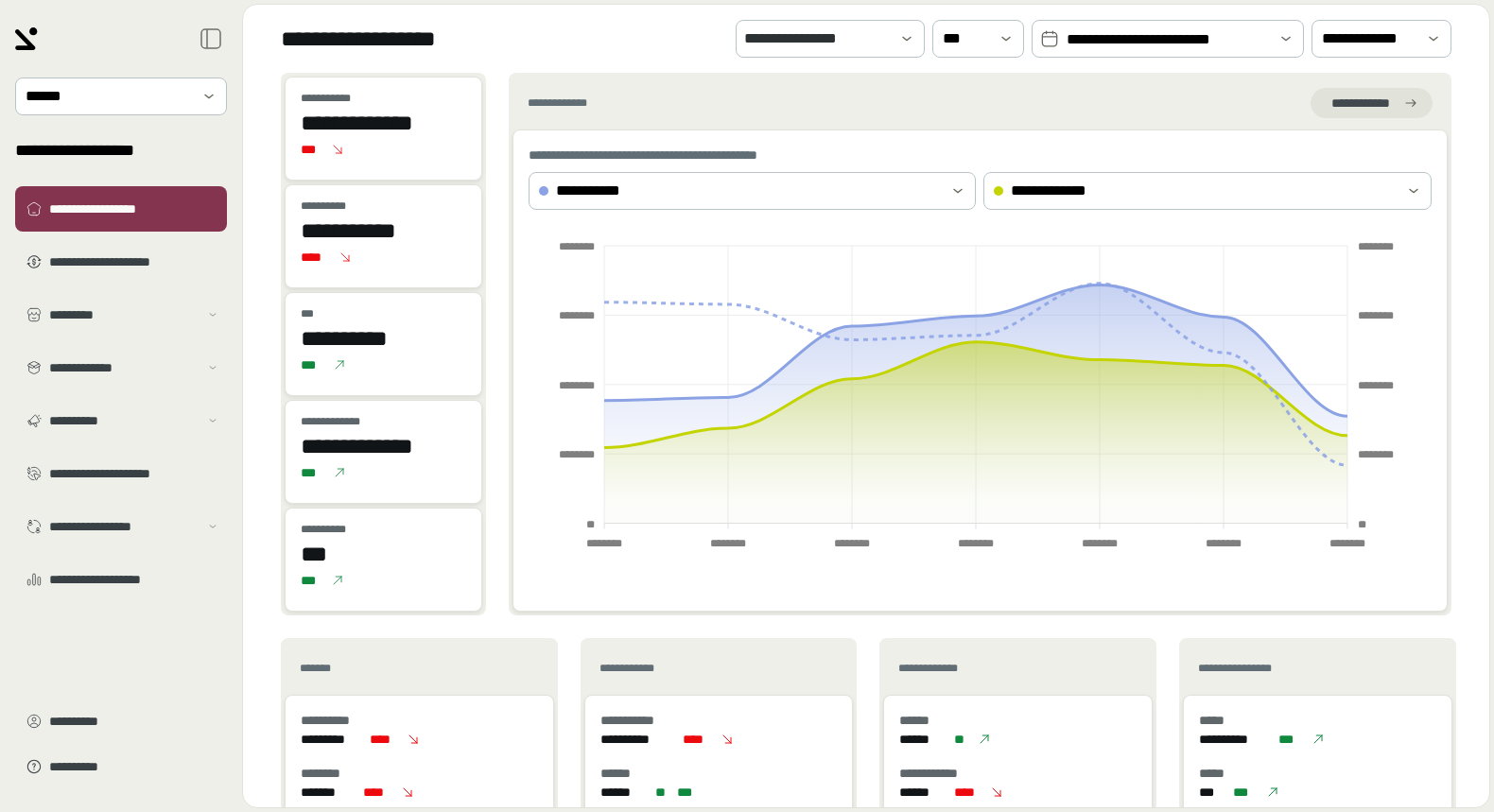 click on "**********" at bounding box center (747, 406) 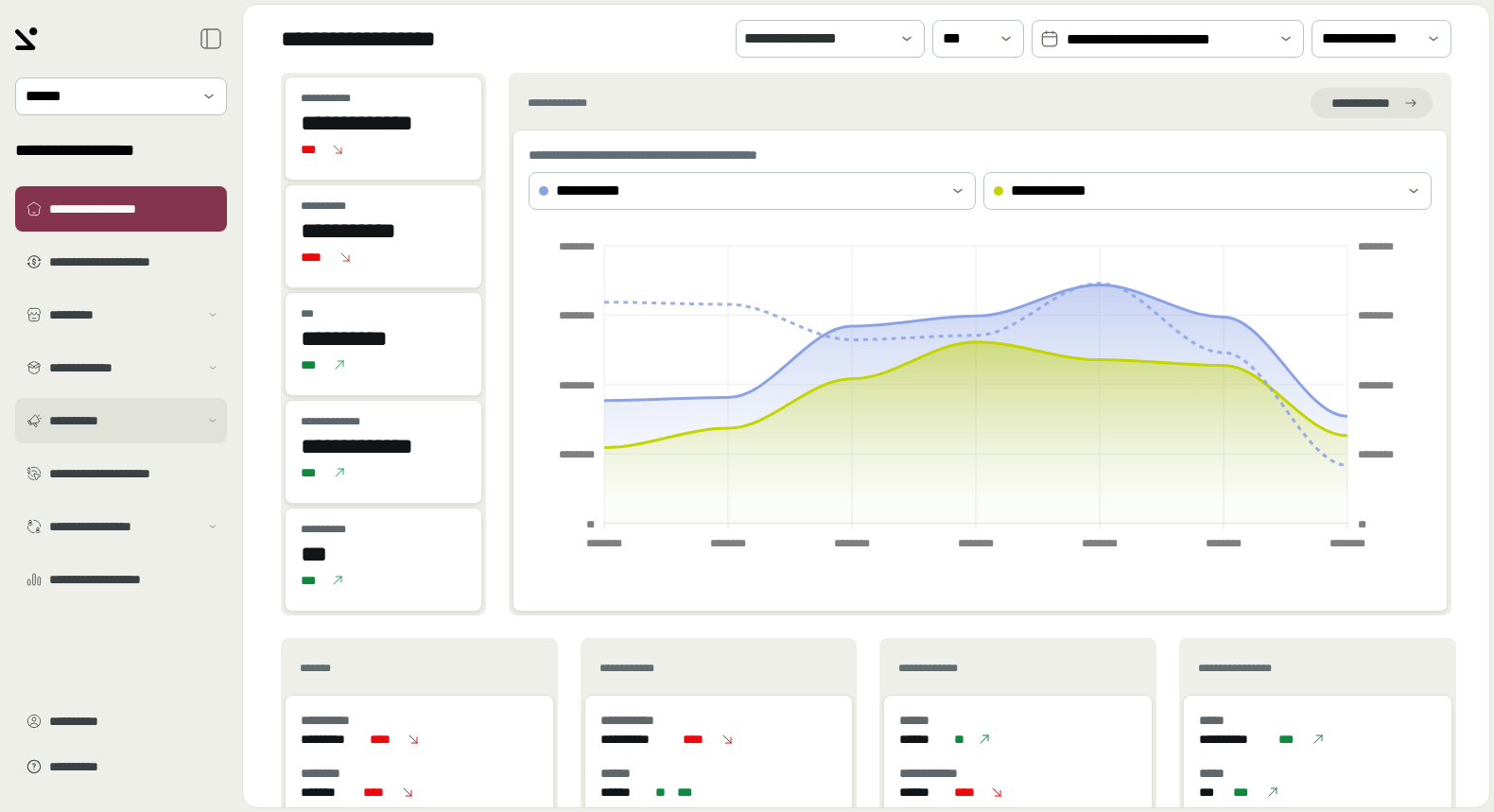 click on "**********" at bounding box center (121, 421) 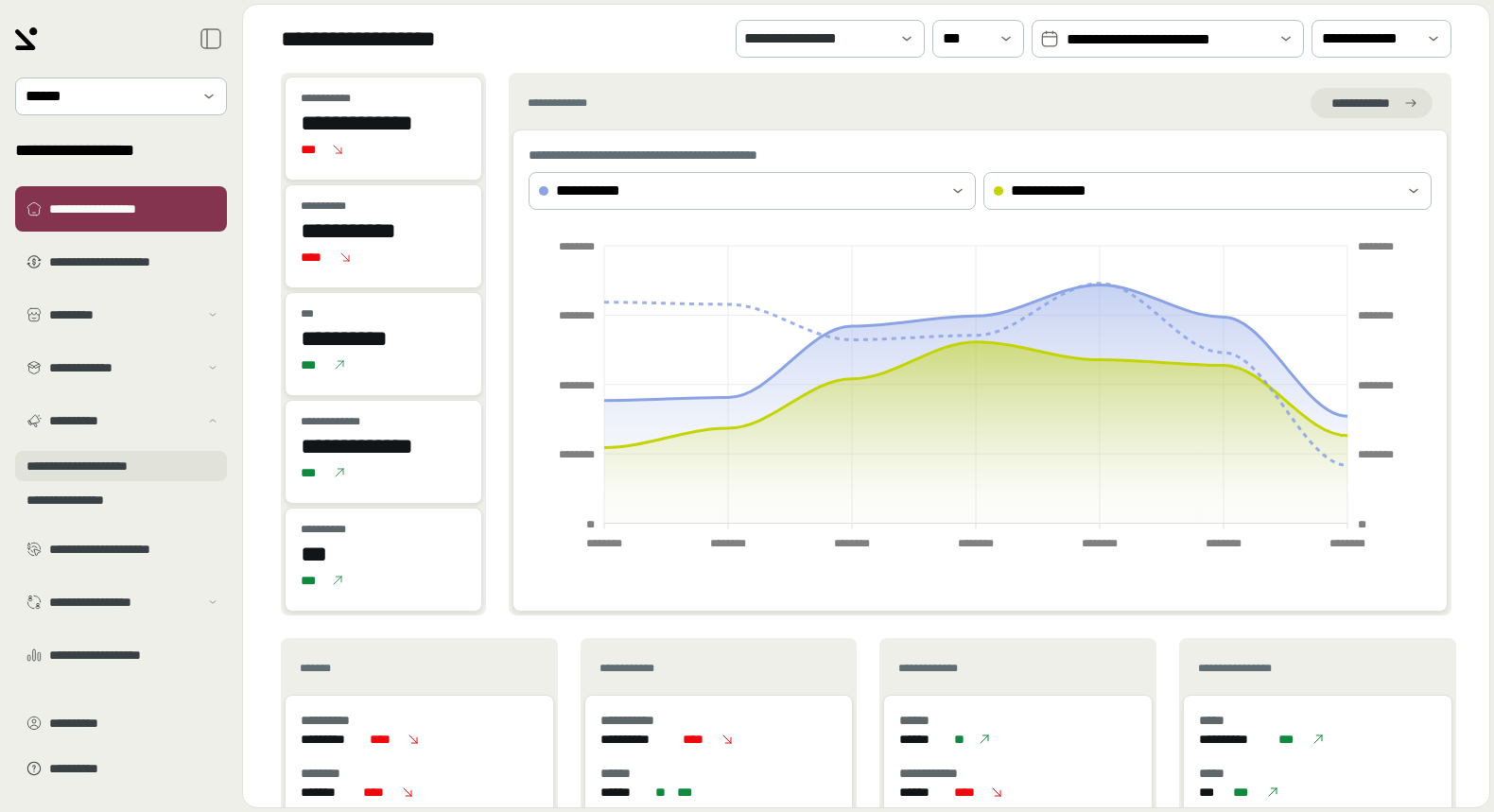 click on "**********" at bounding box center [121, 466] 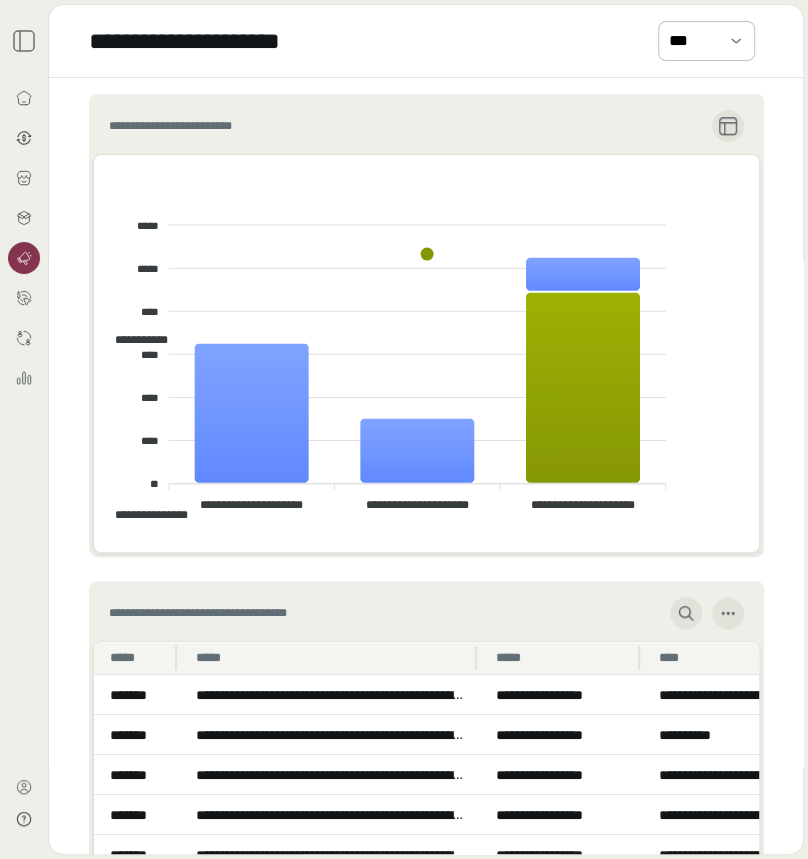 scroll, scrollTop: 1162, scrollLeft: 0, axis: vertical 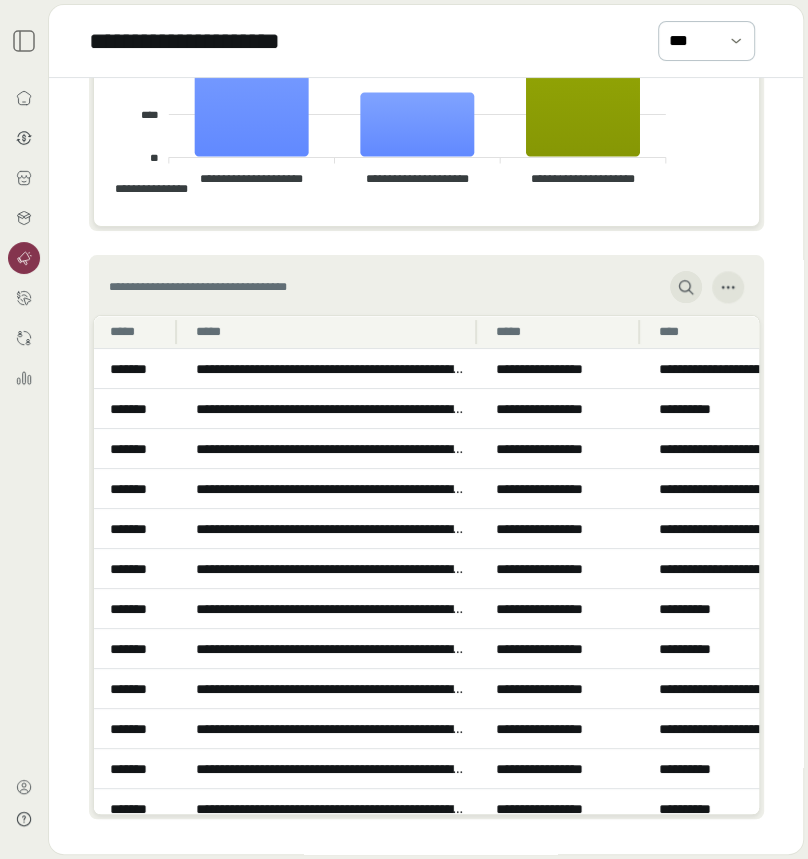 click at bounding box center [687, 287] 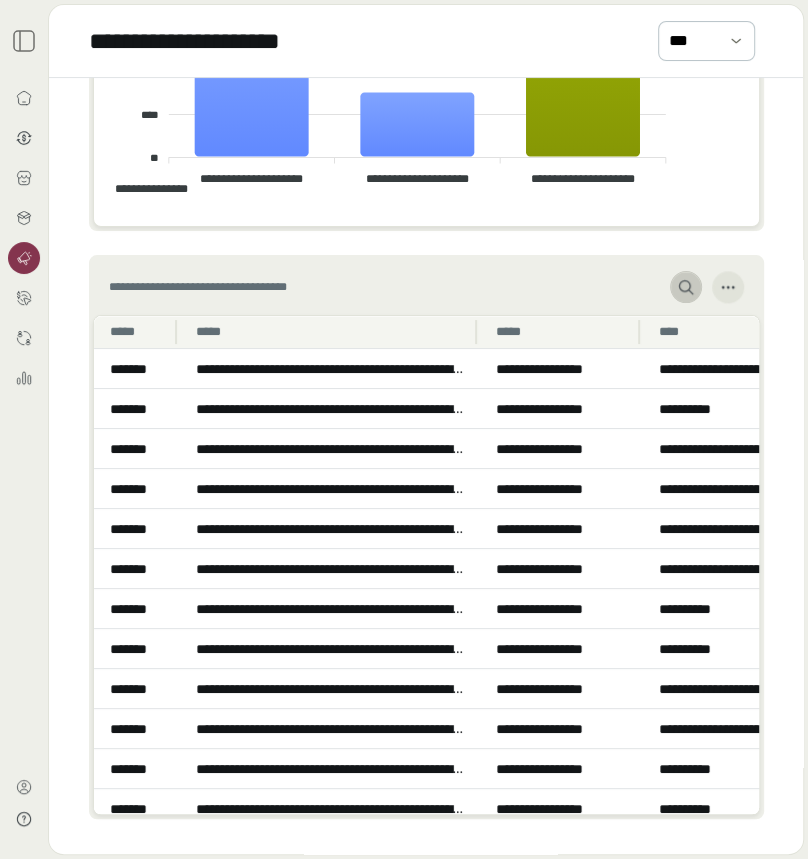 click at bounding box center [686, 287] 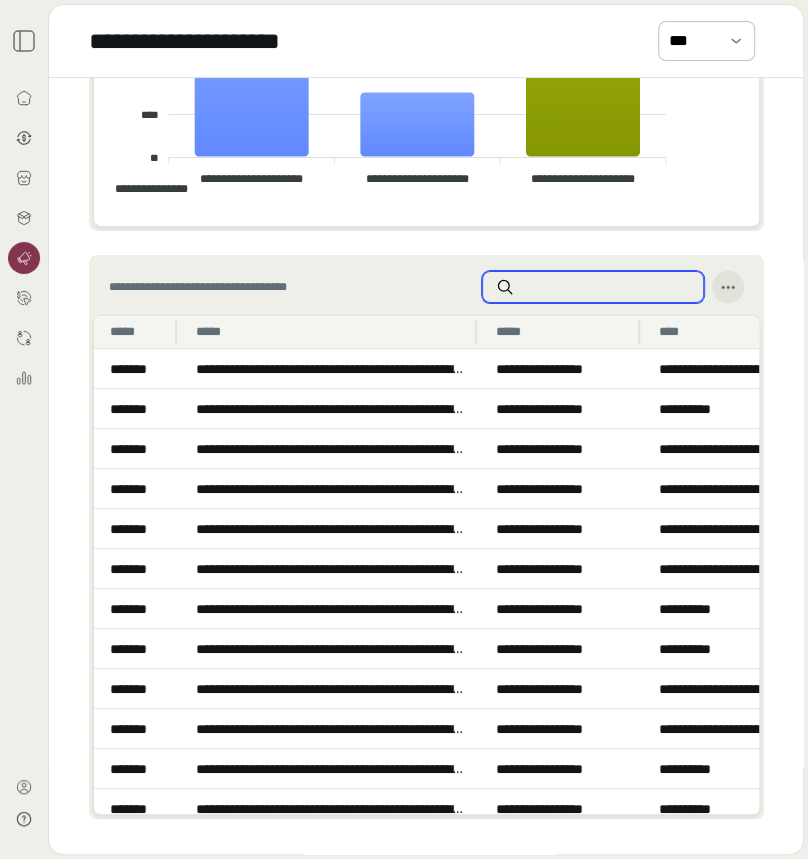 paste on "**********" 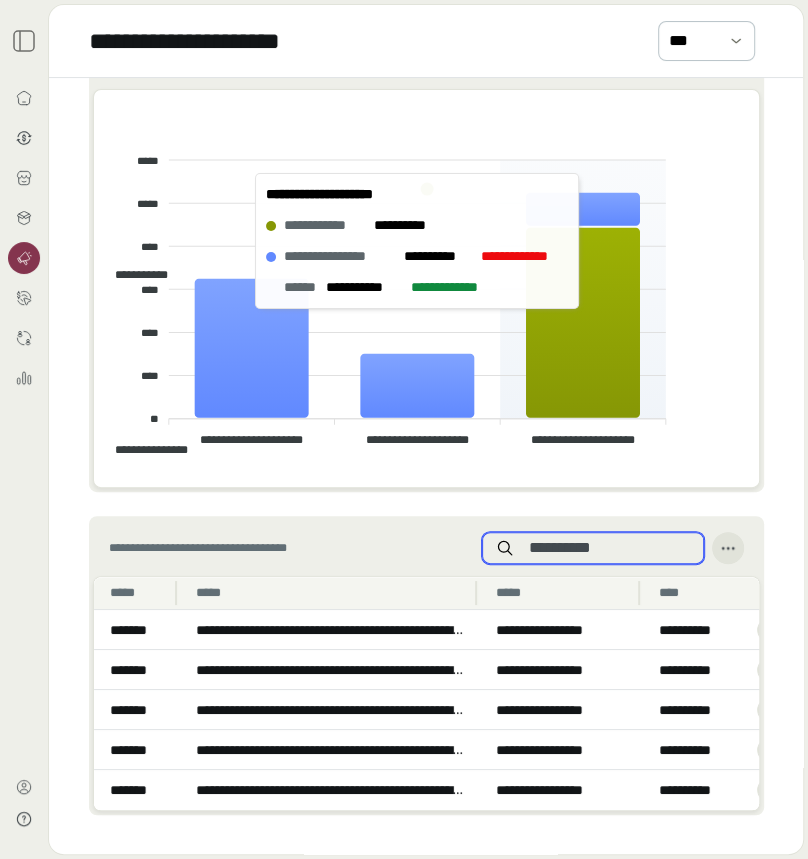 scroll, scrollTop: 896, scrollLeft: 0, axis: vertical 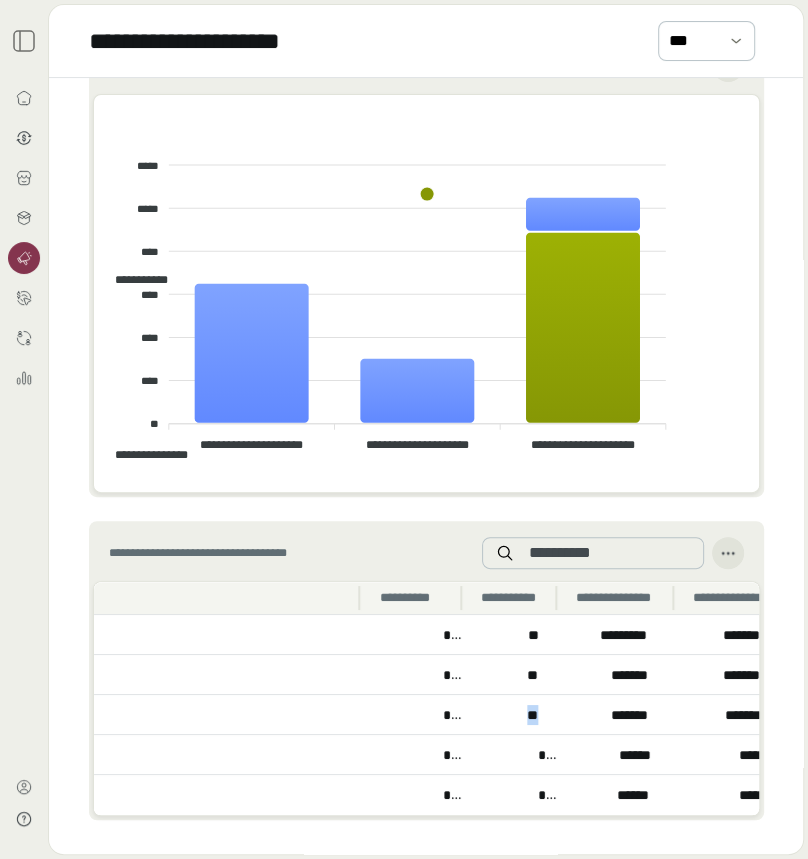 drag, startPoint x: 519, startPoint y: 702, endPoint x: 561, endPoint y: 706, distance: 42.190044 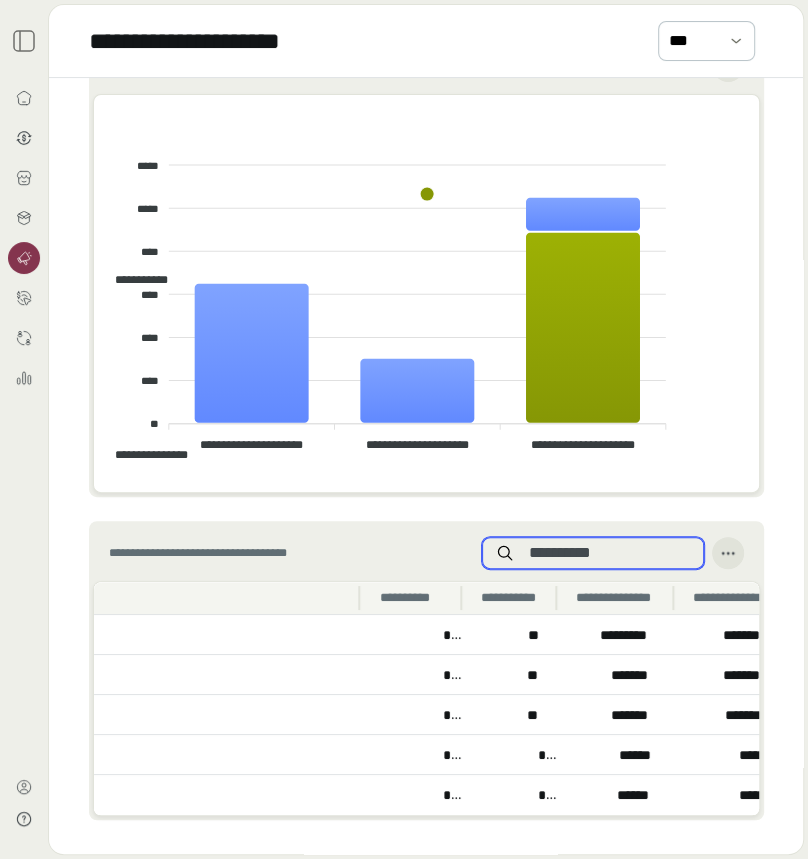 click on "**********" at bounding box center (609, 553) 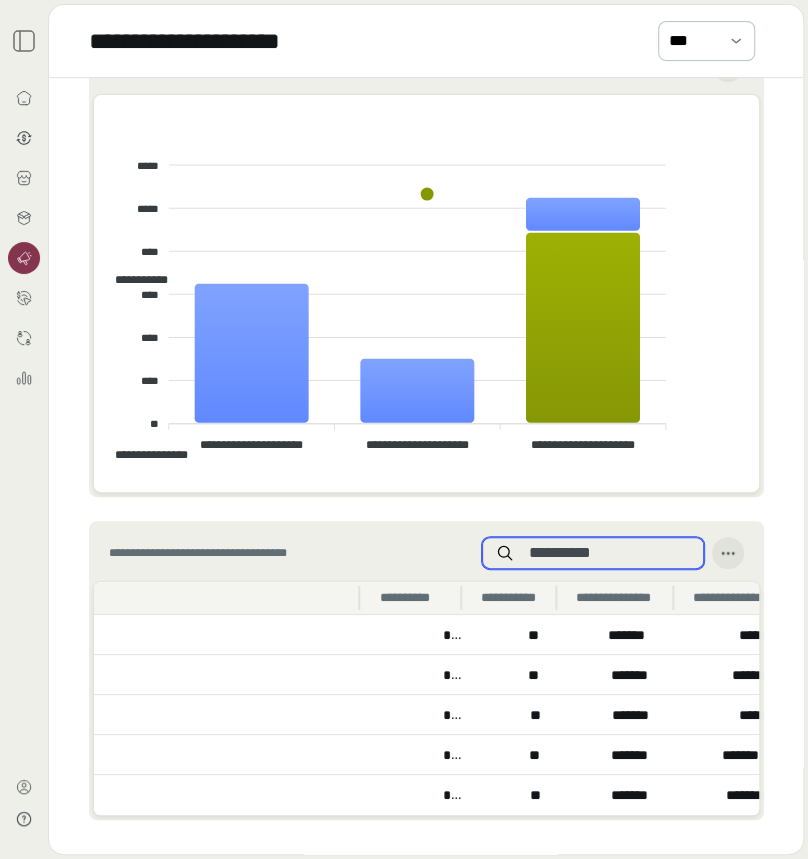 click on "**********" at bounding box center [609, 553] 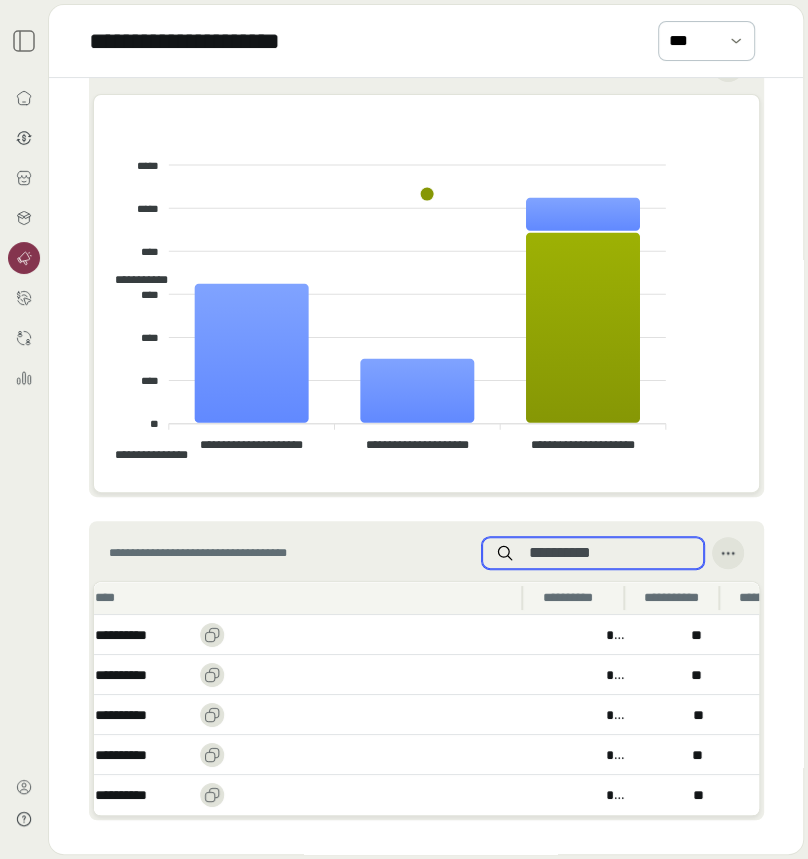 scroll, scrollTop: 0, scrollLeft: 950, axis: horizontal 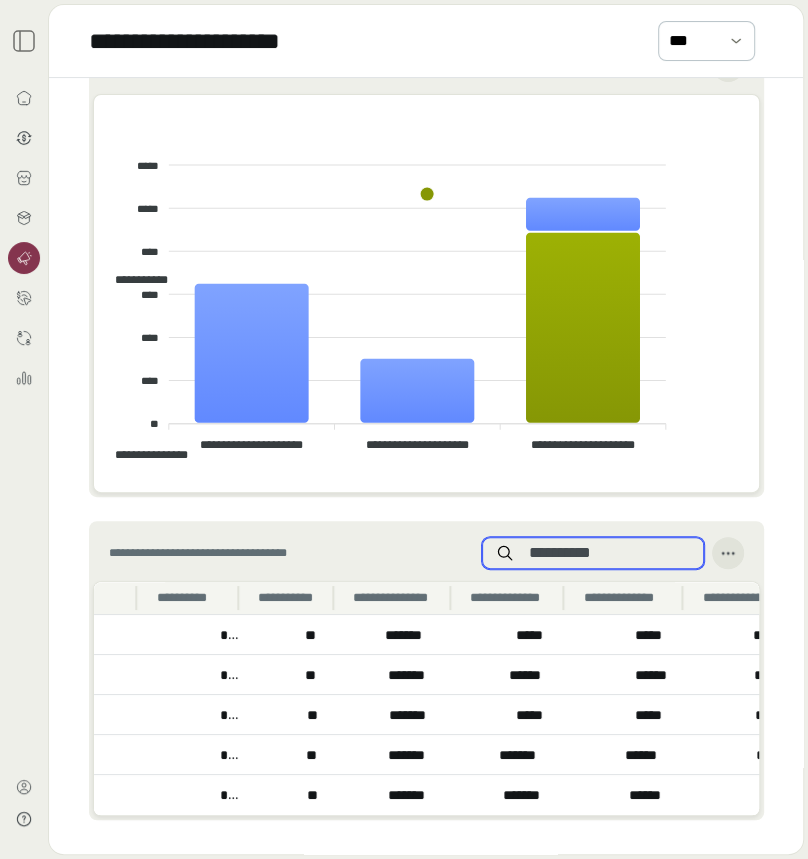 click on "**********" at bounding box center (609, 553) 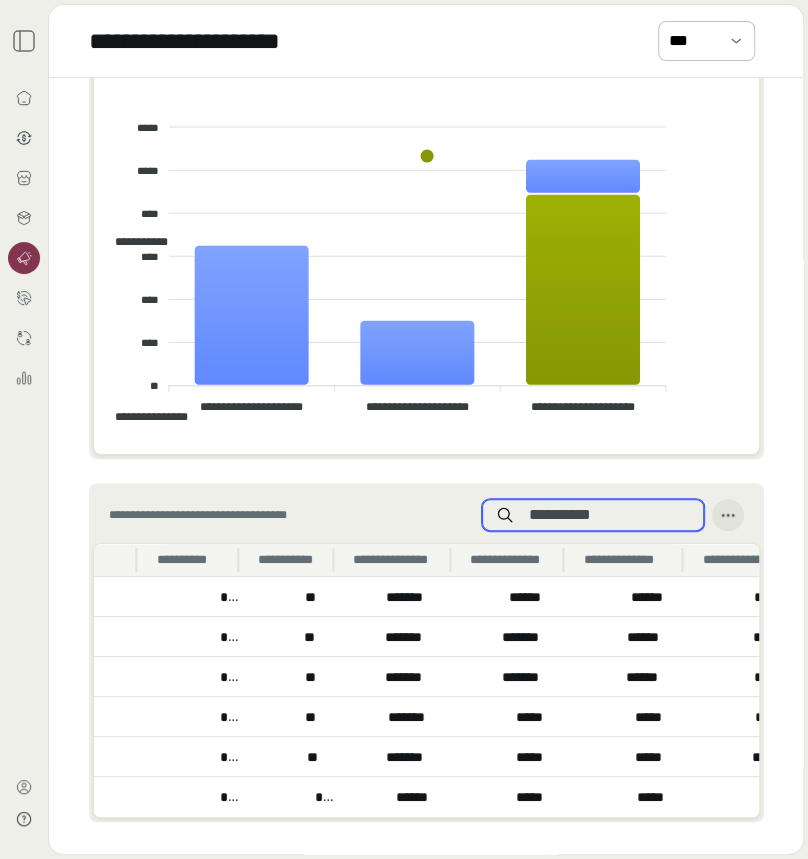 scroll, scrollTop: 927, scrollLeft: 0, axis: vertical 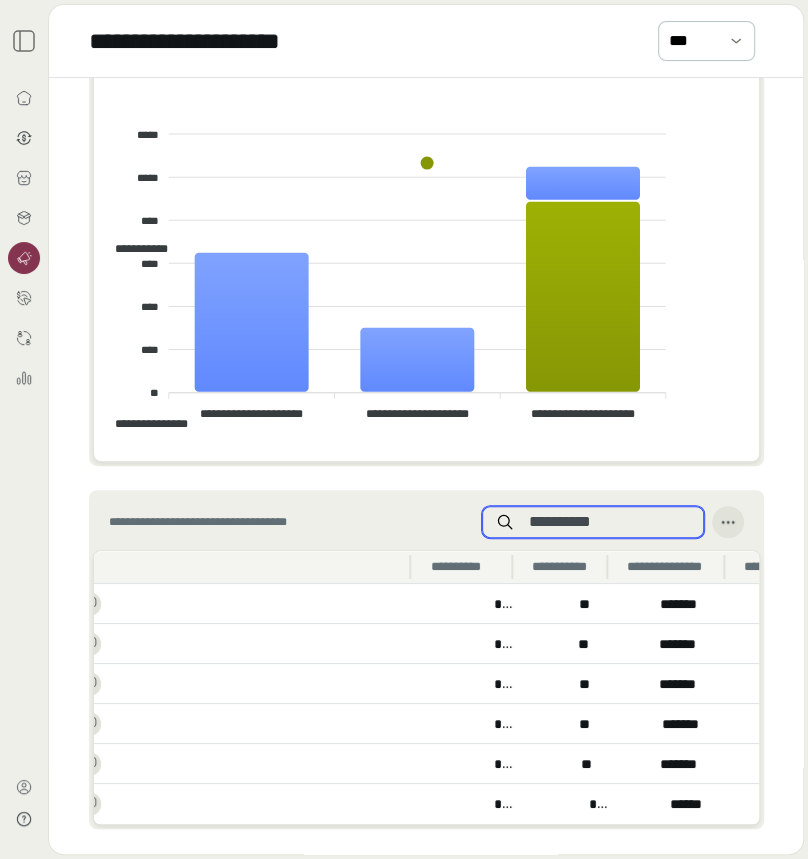 click on "**********" at bounding box center (609, 522) 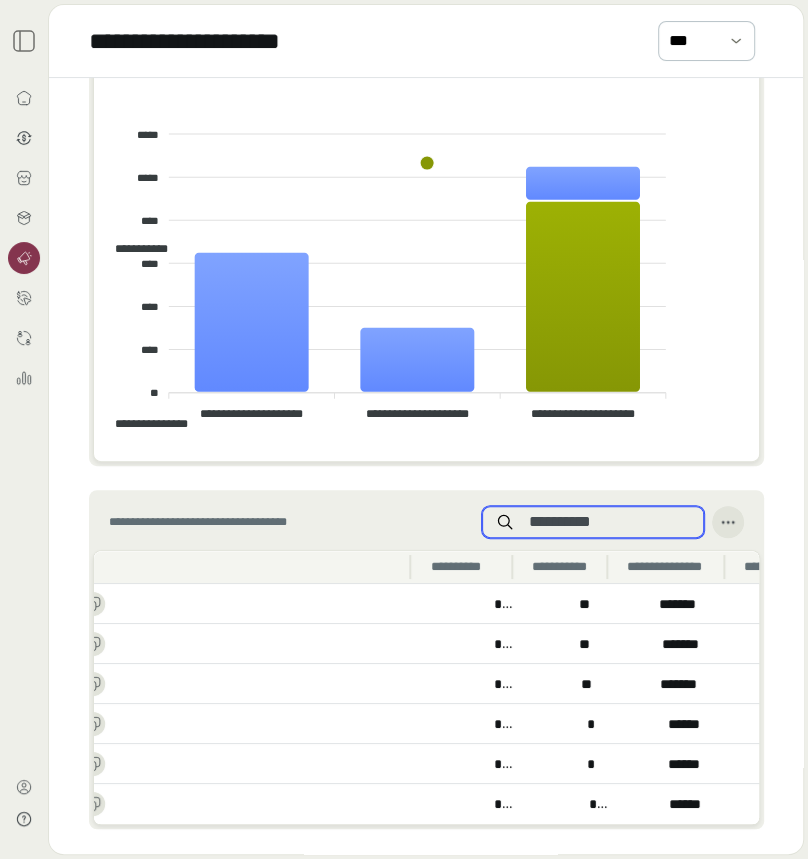 scroll, scrollTop: 936, scrollLeft: 0, axis: vertical 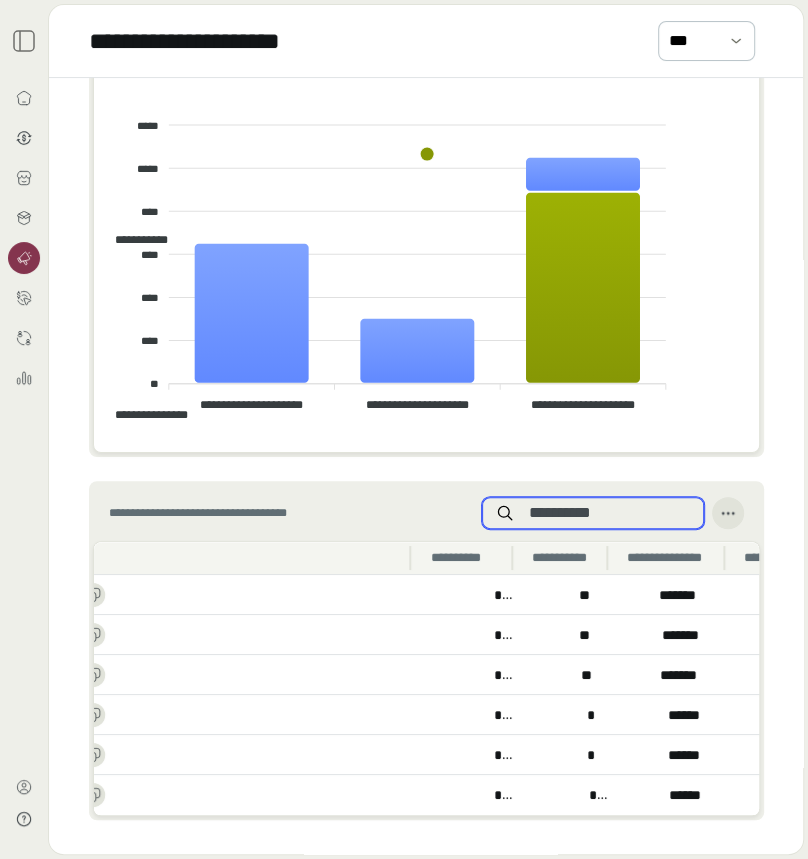click on "**********" at bounding box center [609, 513] 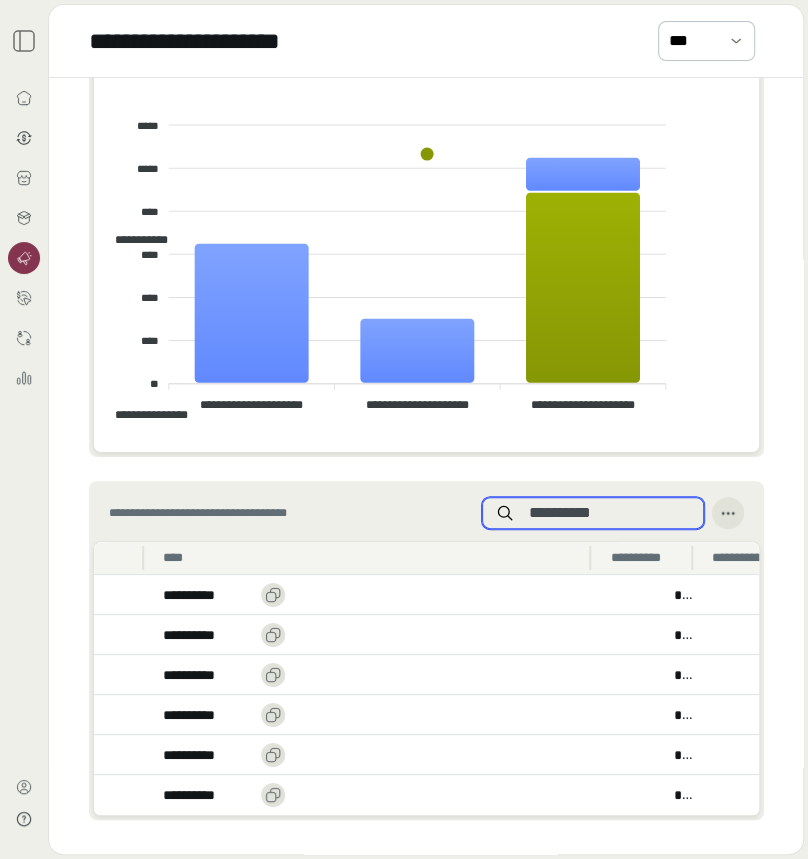 scroll, scrollTop: 0, scrollLeft: 948, axis: horizontal 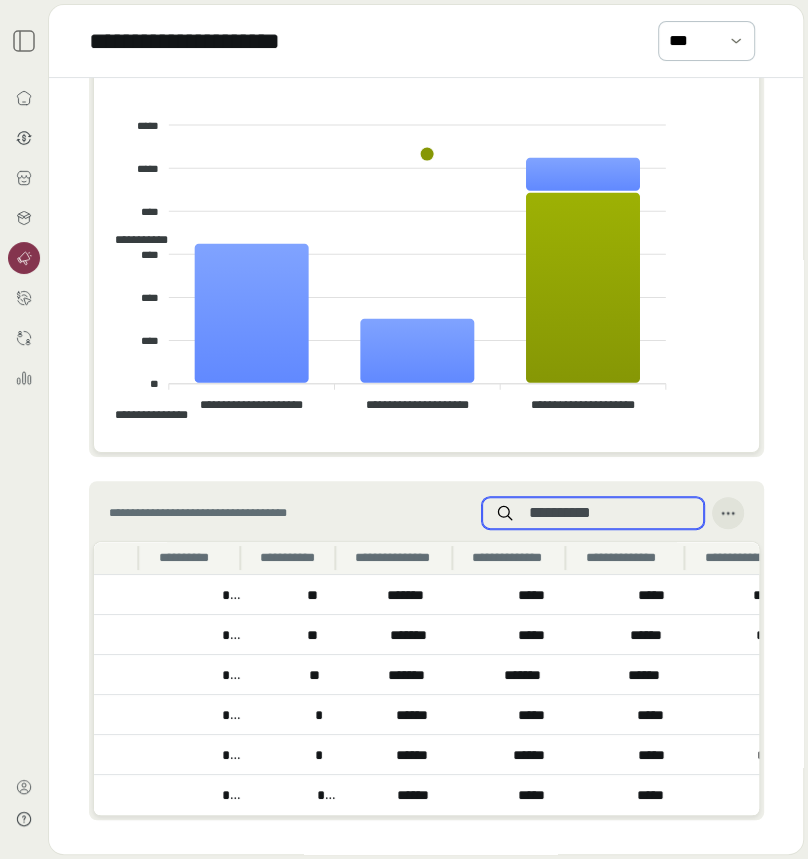click on "**********" at bounding box center [609, 513] 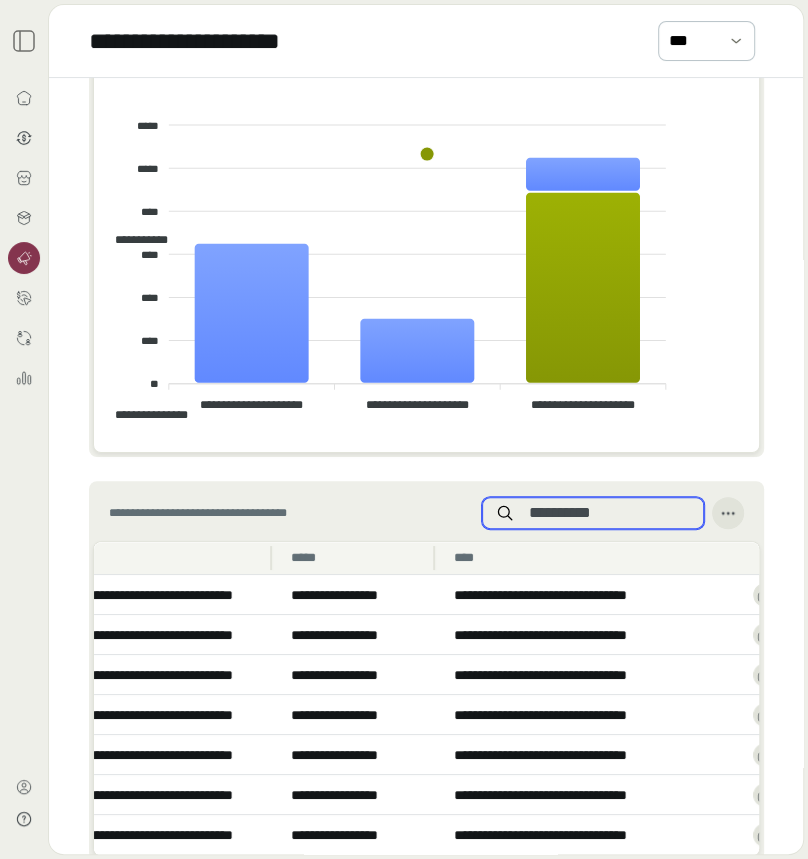 scroll, scrollTop: 0, scrollLeft: 210, axis: horizontal 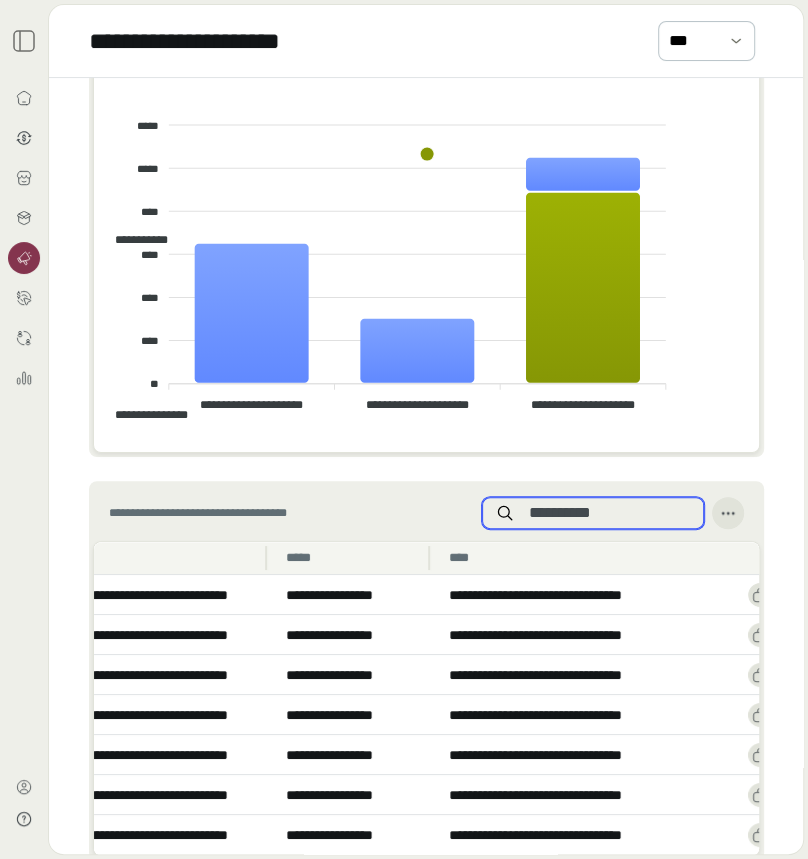 click on "**********" at bounding box center [609, 513] 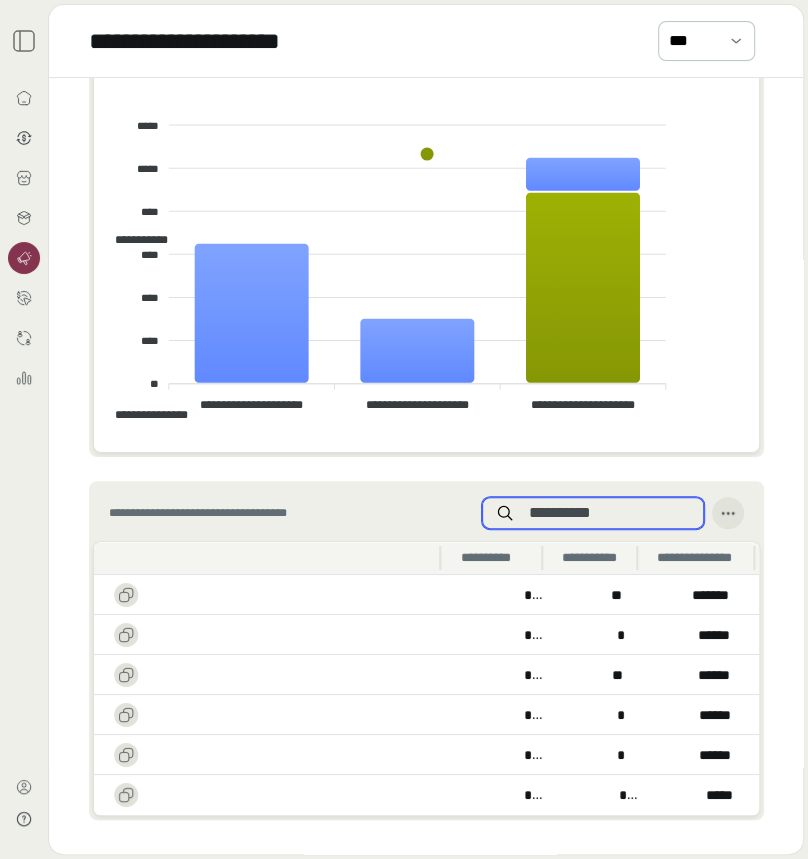 scroll, scrollTop: 0, scrollLeft: 778, axis: horizontal 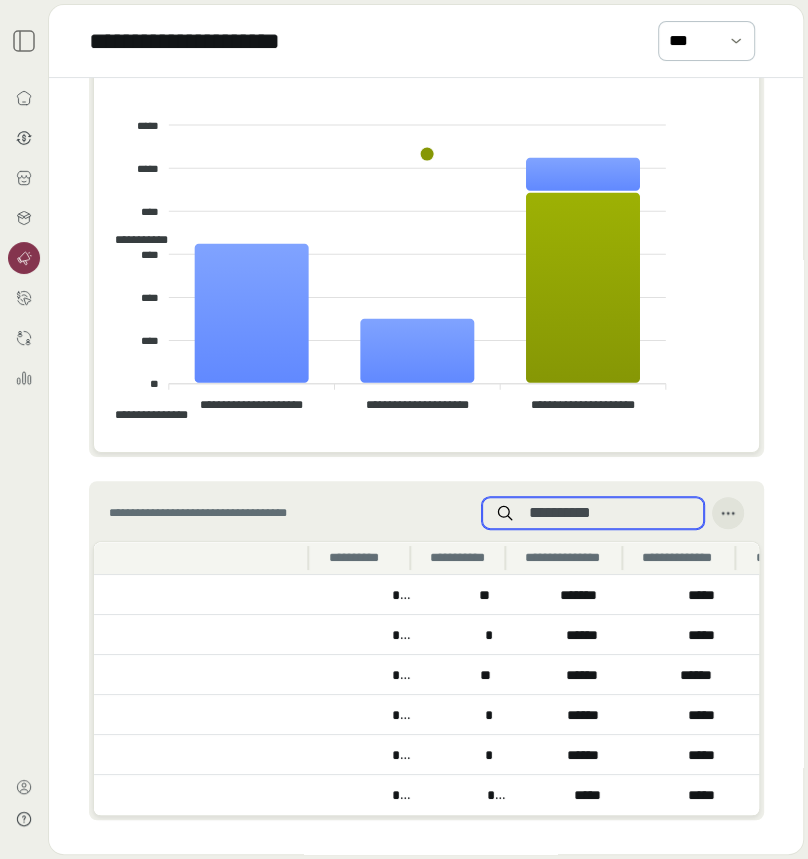click on "**********" at bounding box center (609, 513) 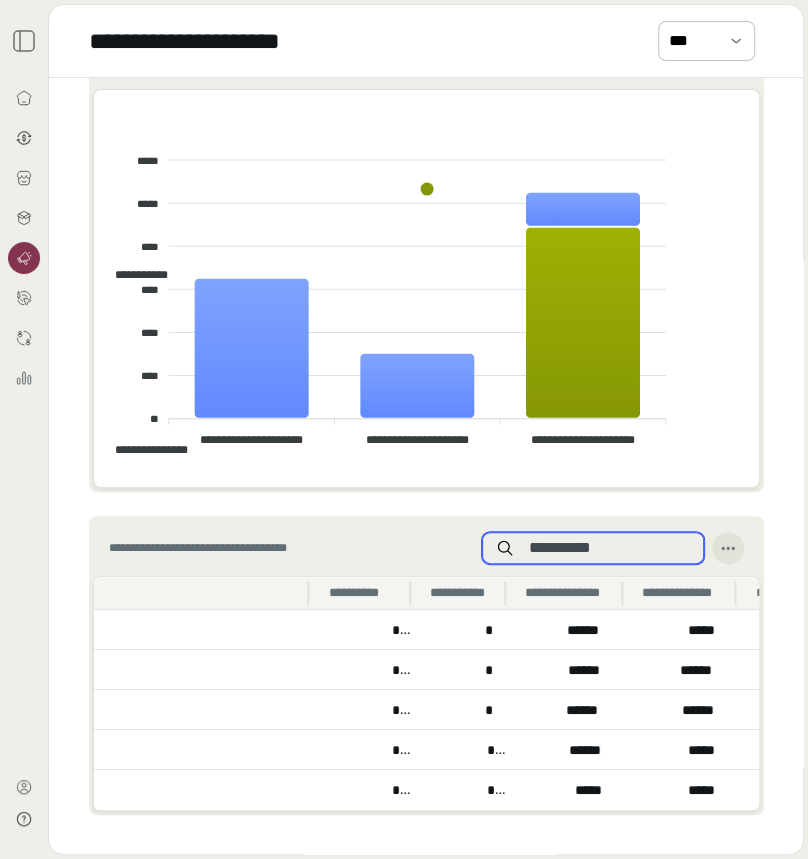 scroll, scrollTop: 896, scrollLeft: 0, axis: vertical 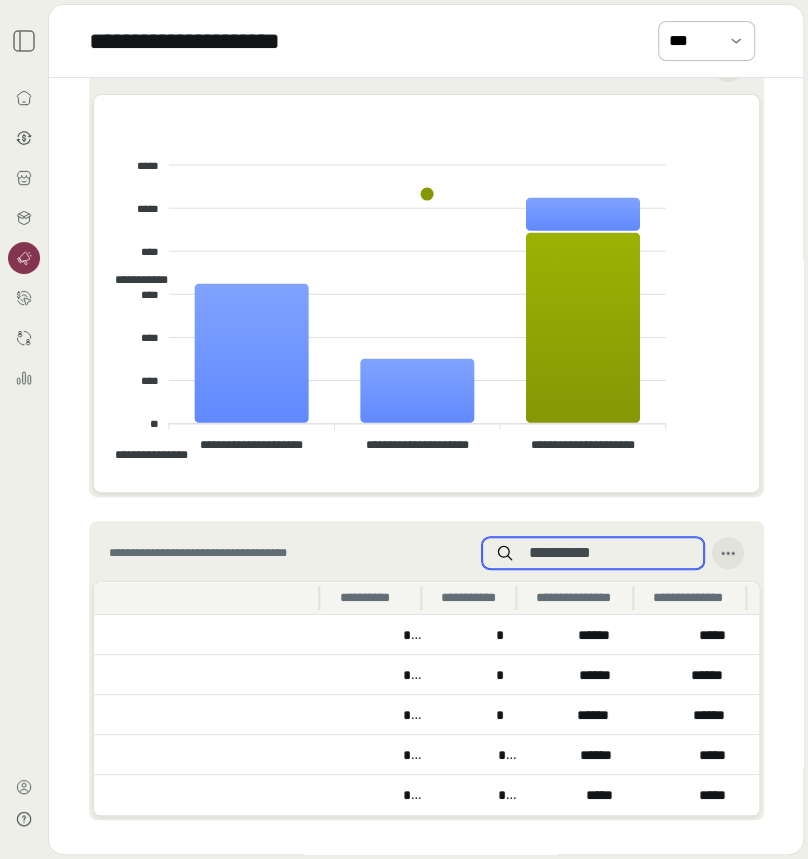 click on "**********" at bounding box center (609, 553) 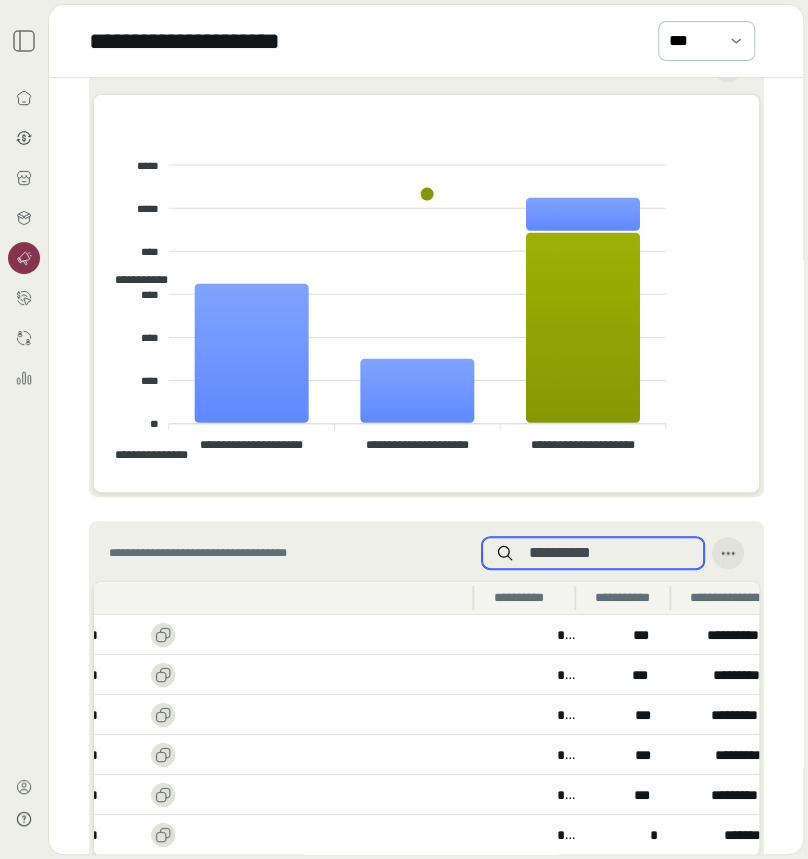 scroll, scrollTop: 0, scrollLeft: 646, axis: horizontal 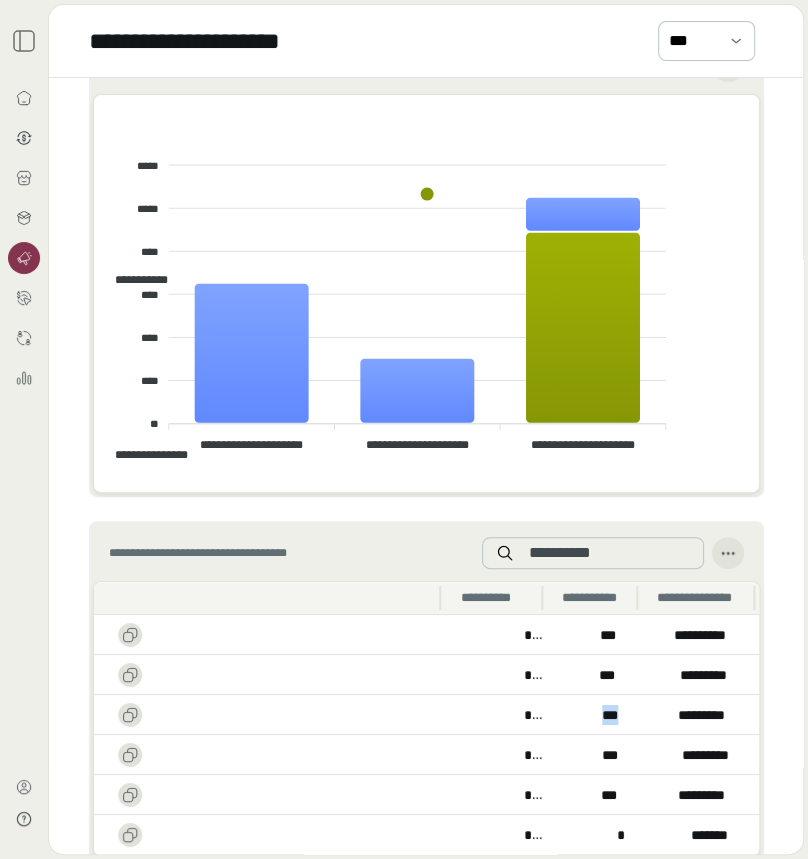 drag, startPoint x: 588, startPoint y: 717, endPoint x: 624, endPoint y: 717, distance: 36 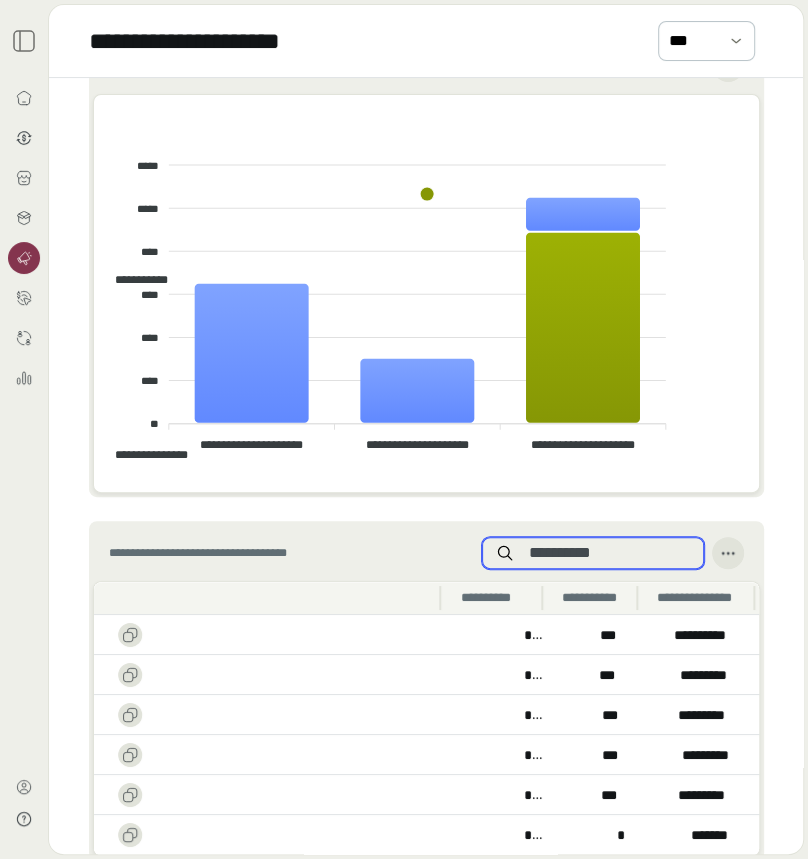click on "**********" at bounding box center (609, 553) 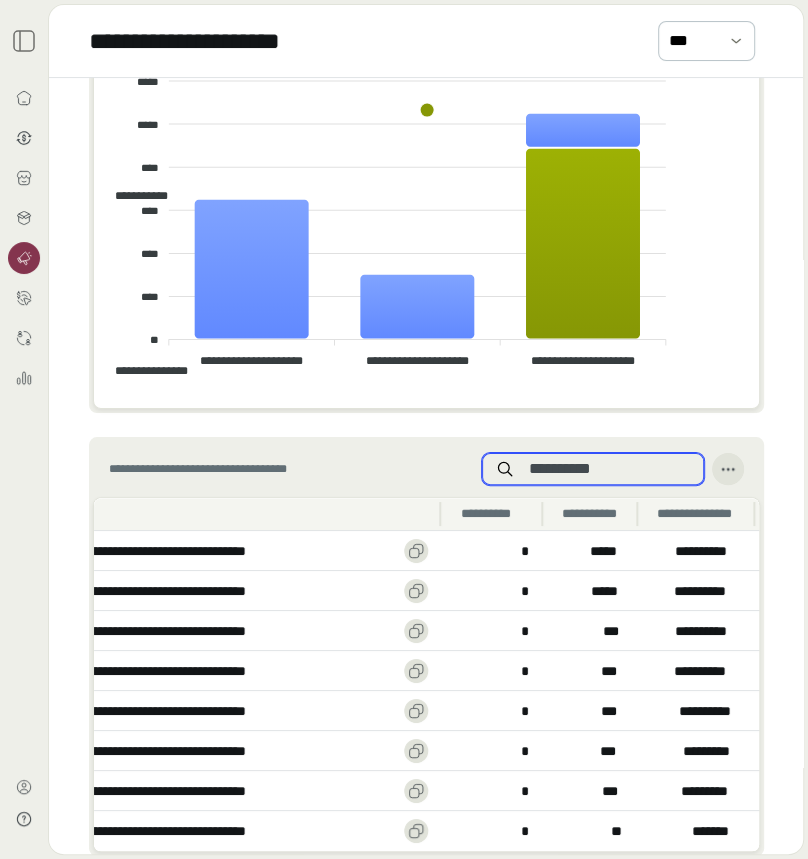 scroll, scrollTop: 987, scrollLeft: 0, axis: vertical 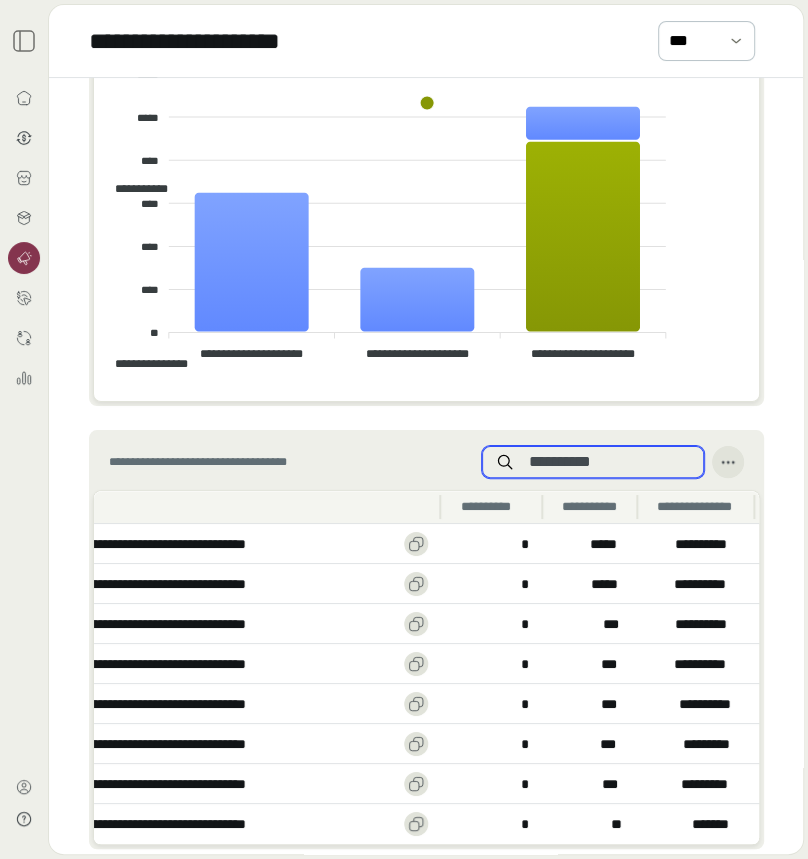 click on "**********" at bounding box center (609, 462) 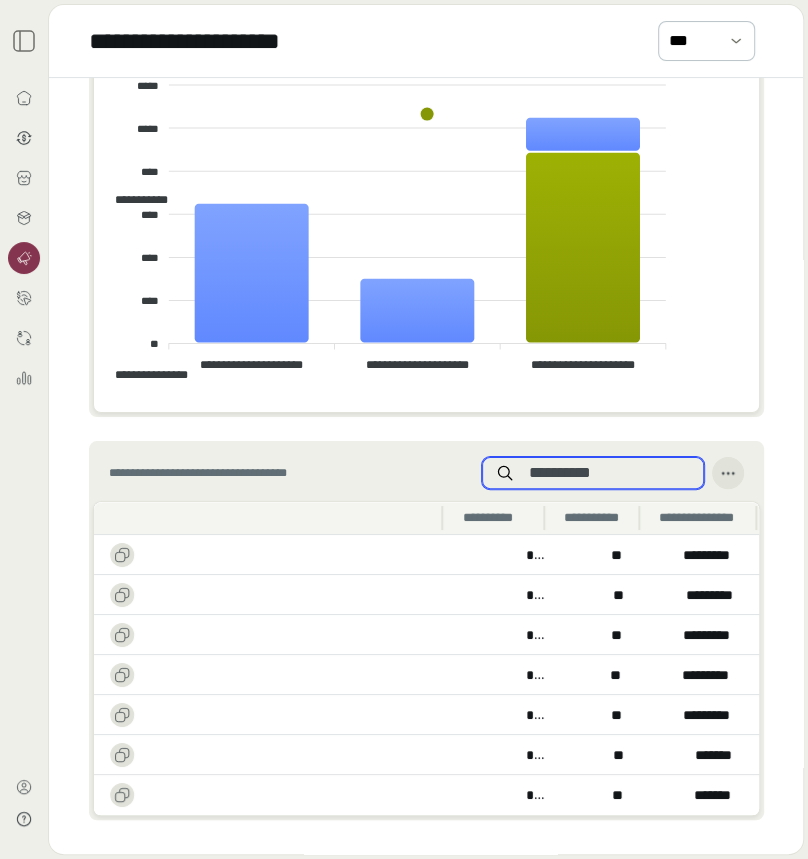 scroll, scrollTop: 0, scrollLeft: 653, axis: horizontal 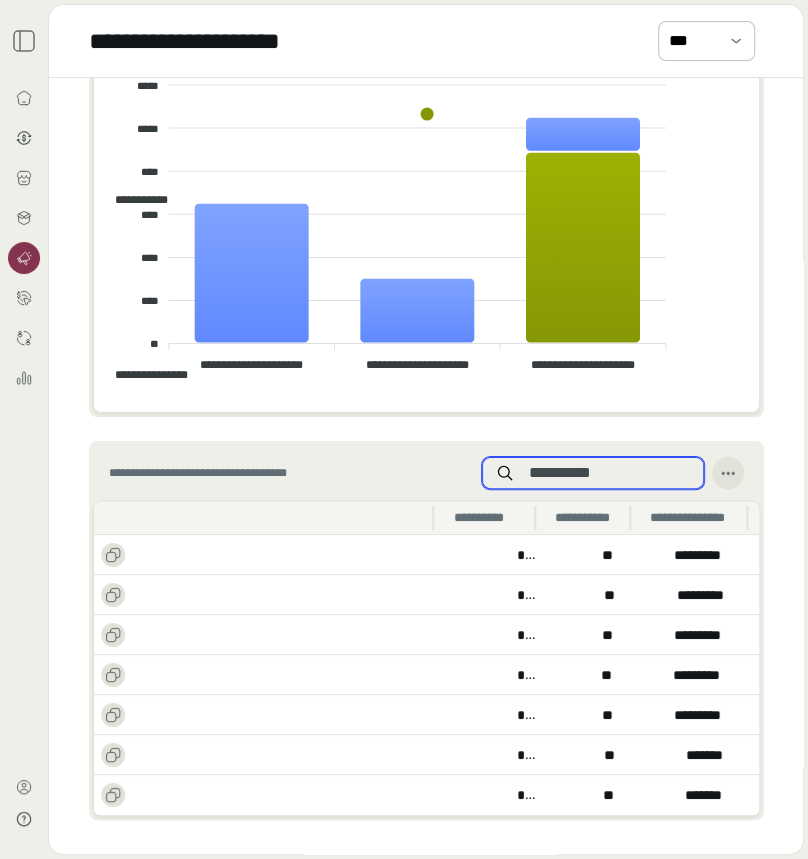 click on "**********" at bounding box center [609, 473] 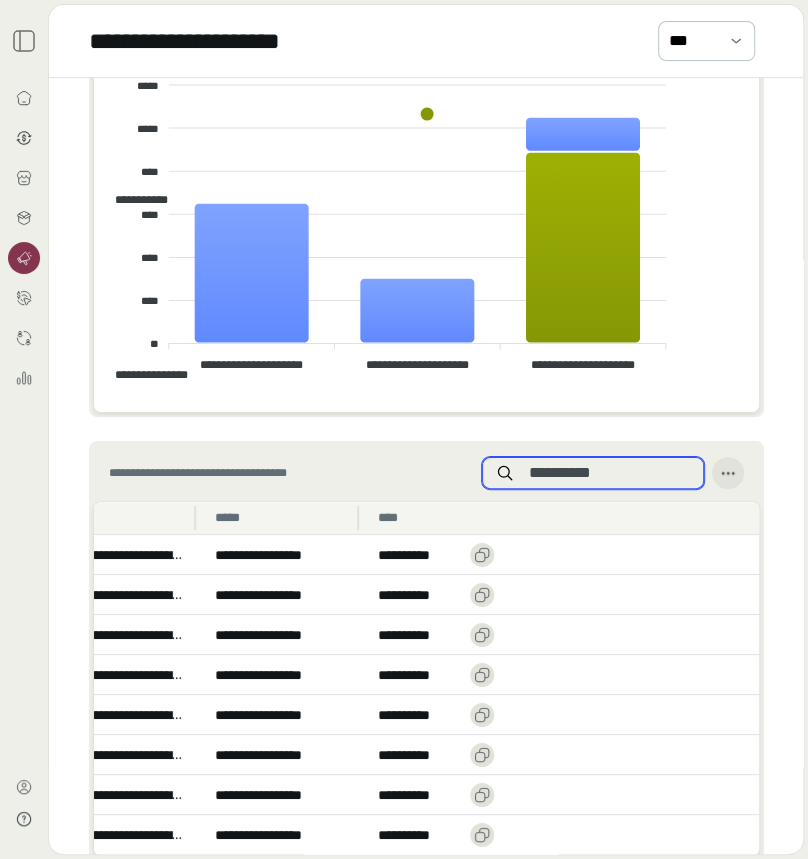 scroll, scrollTop: 0, scrollLeft: 268, axis: horizontal 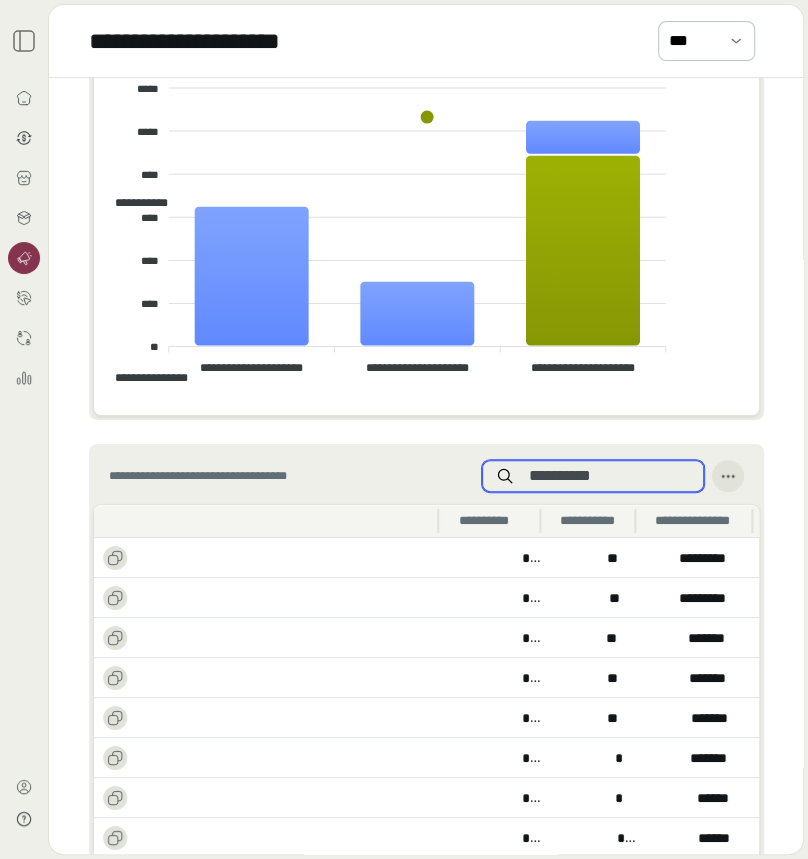 click on "**********" at bounding box center [609, 476] 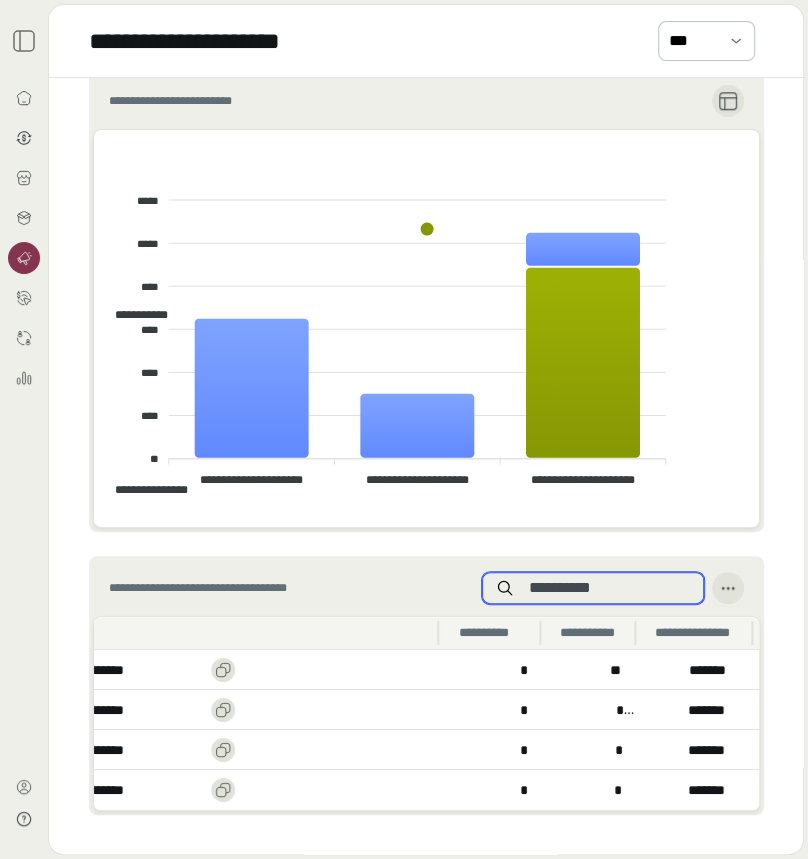 scroll, scrollTop: 856, scrollLeft: 0, axis: vertical 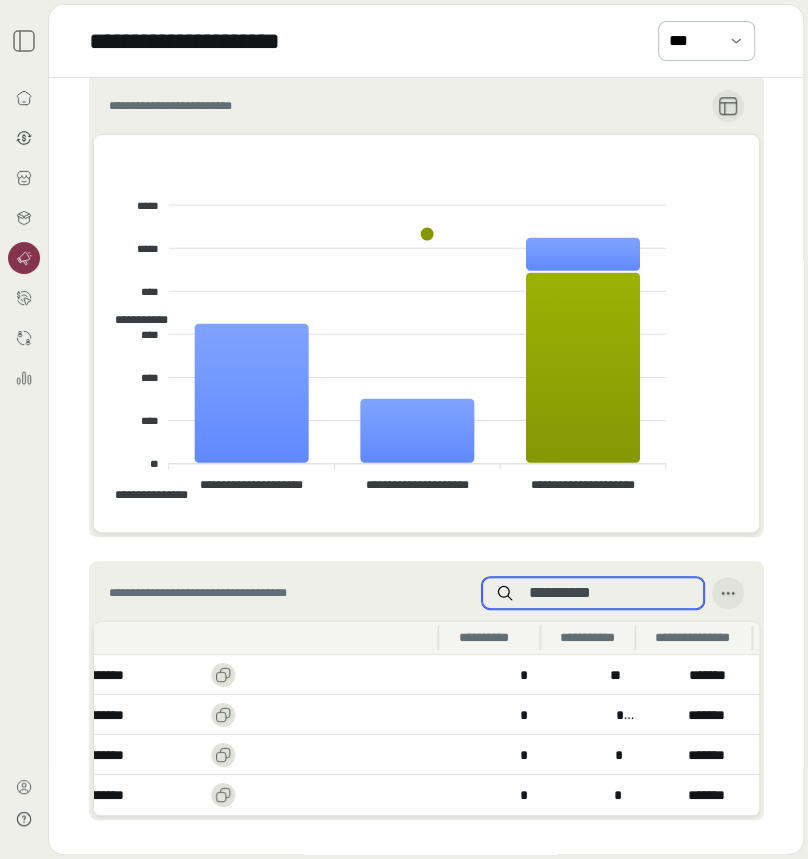 click on "**********" at bounding box center [609, 593] 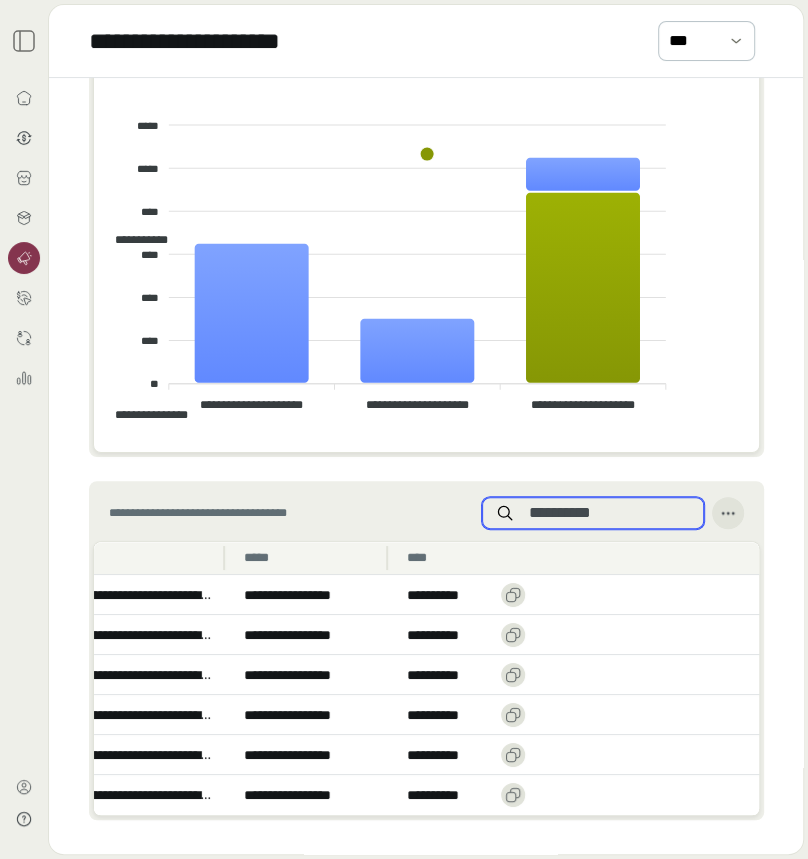 scroll, scrollTop: 0, scrollLeft: 254, axis: horizontal 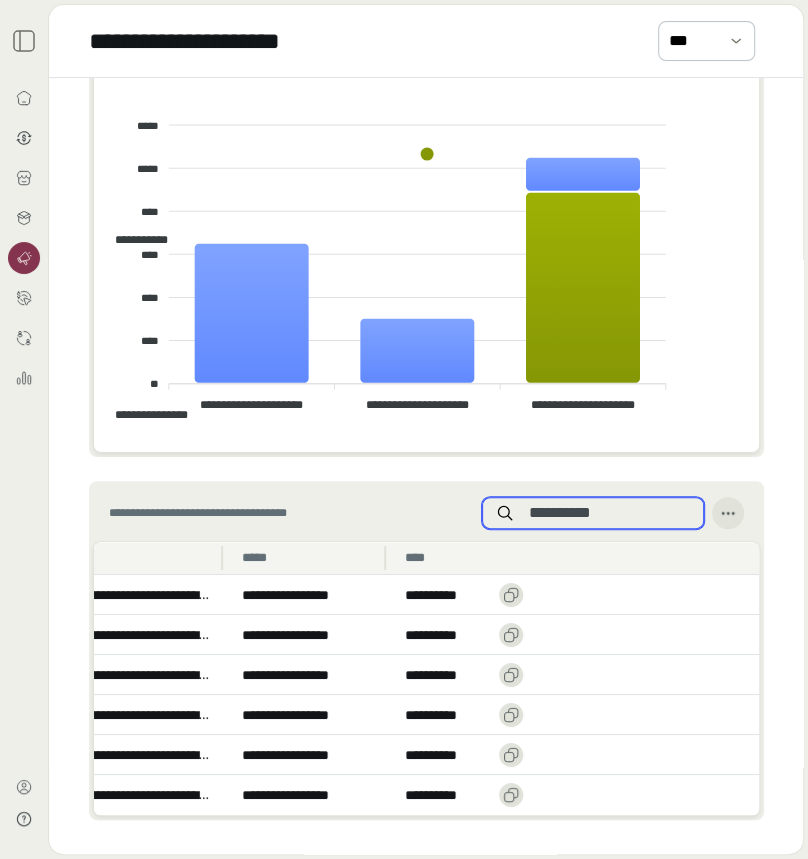 click on "**********" at bounding box center (609, 513) 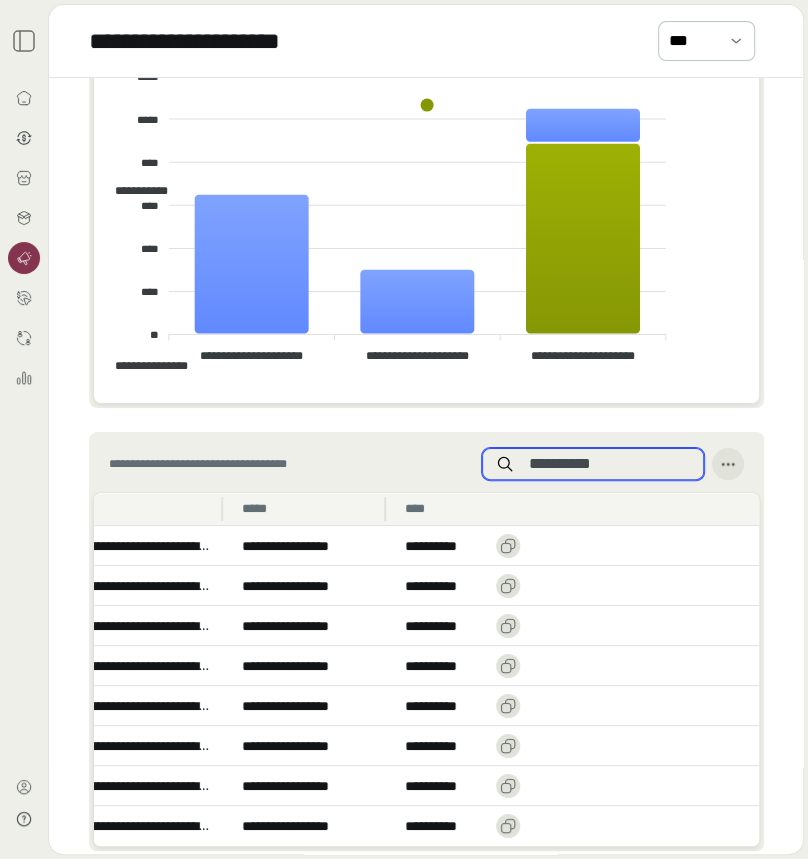scroll, scrollTop: 984, scrollLeft: 0, axis: vertical 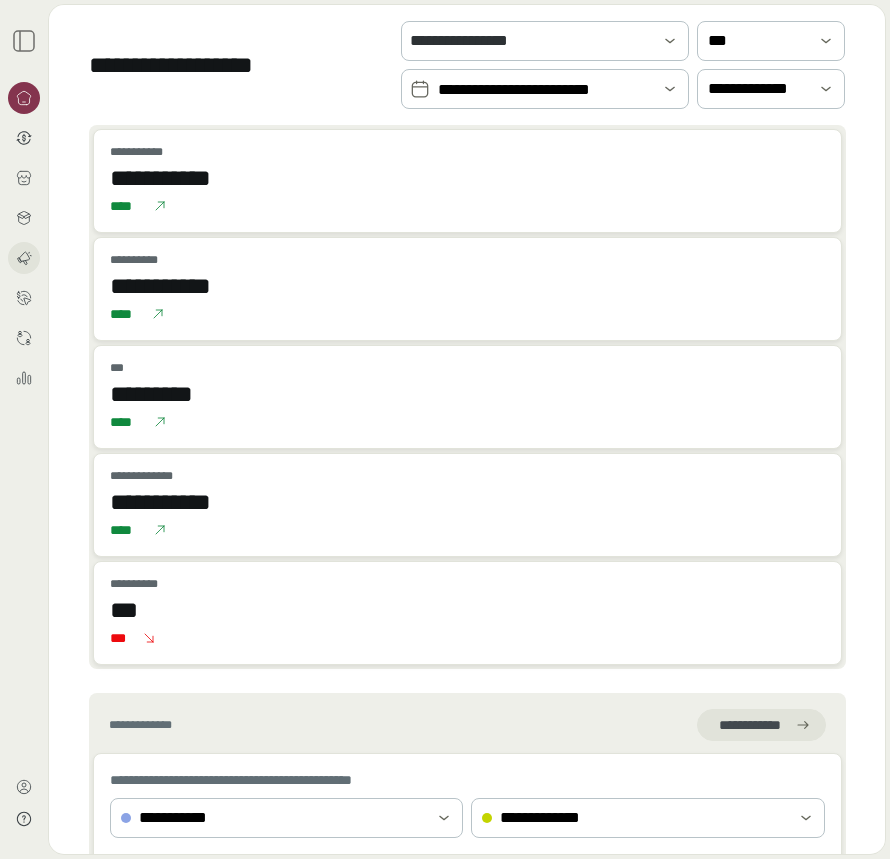 click at bounding box center [24, 258] 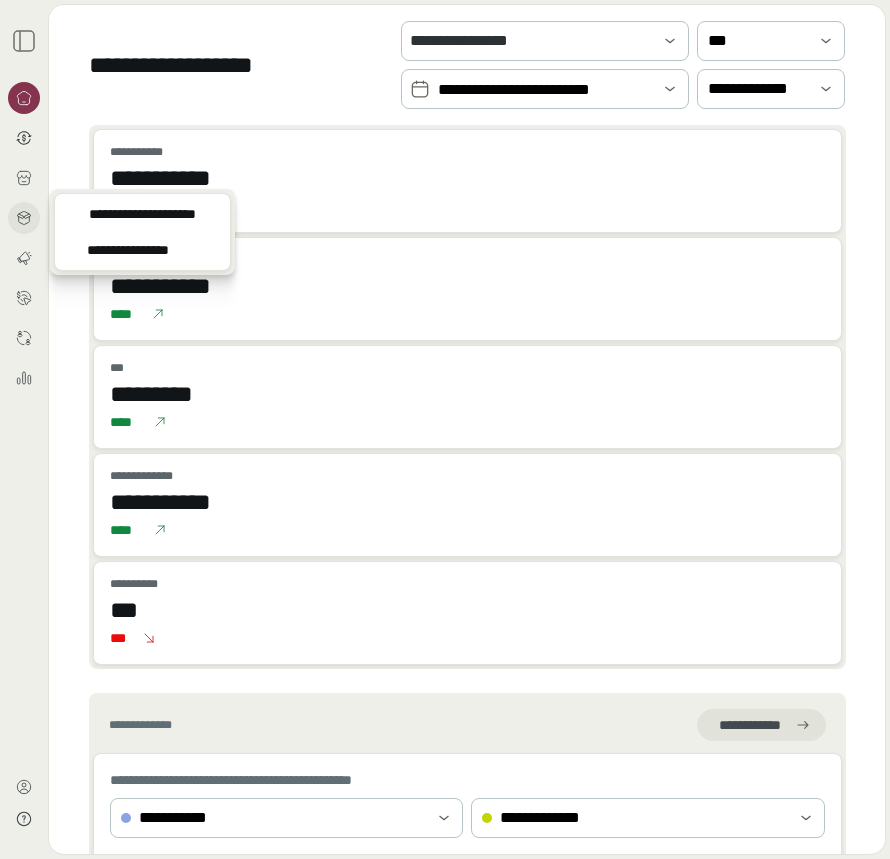 click at bounding box center [24, 218] 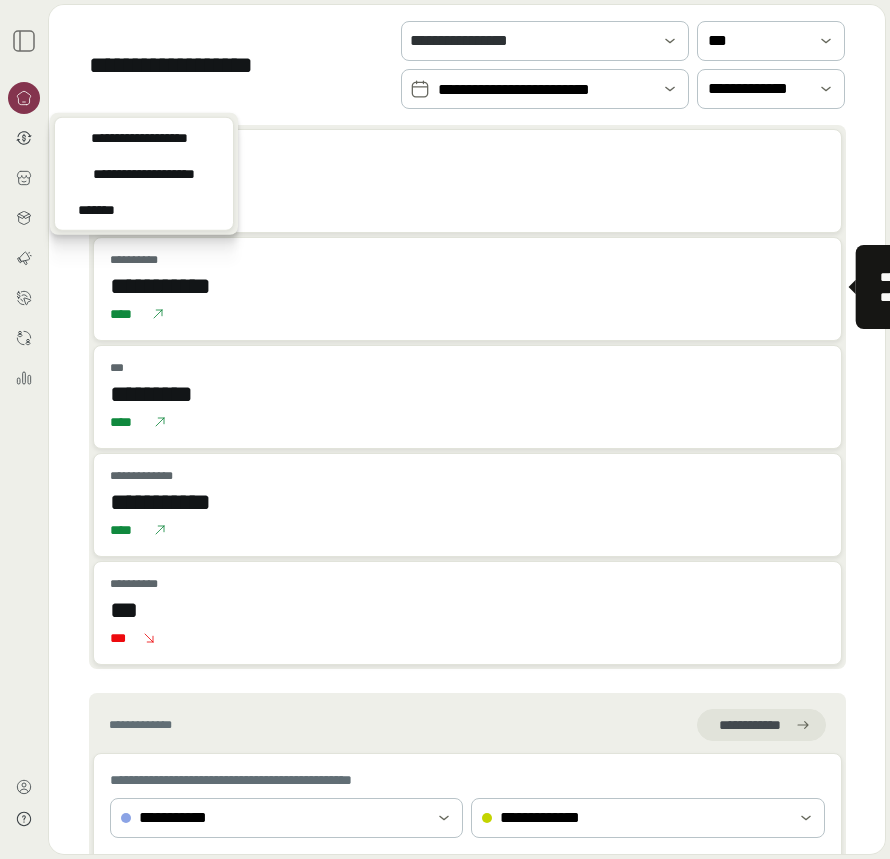 click on "**********" at bounding box center (150, 260) 